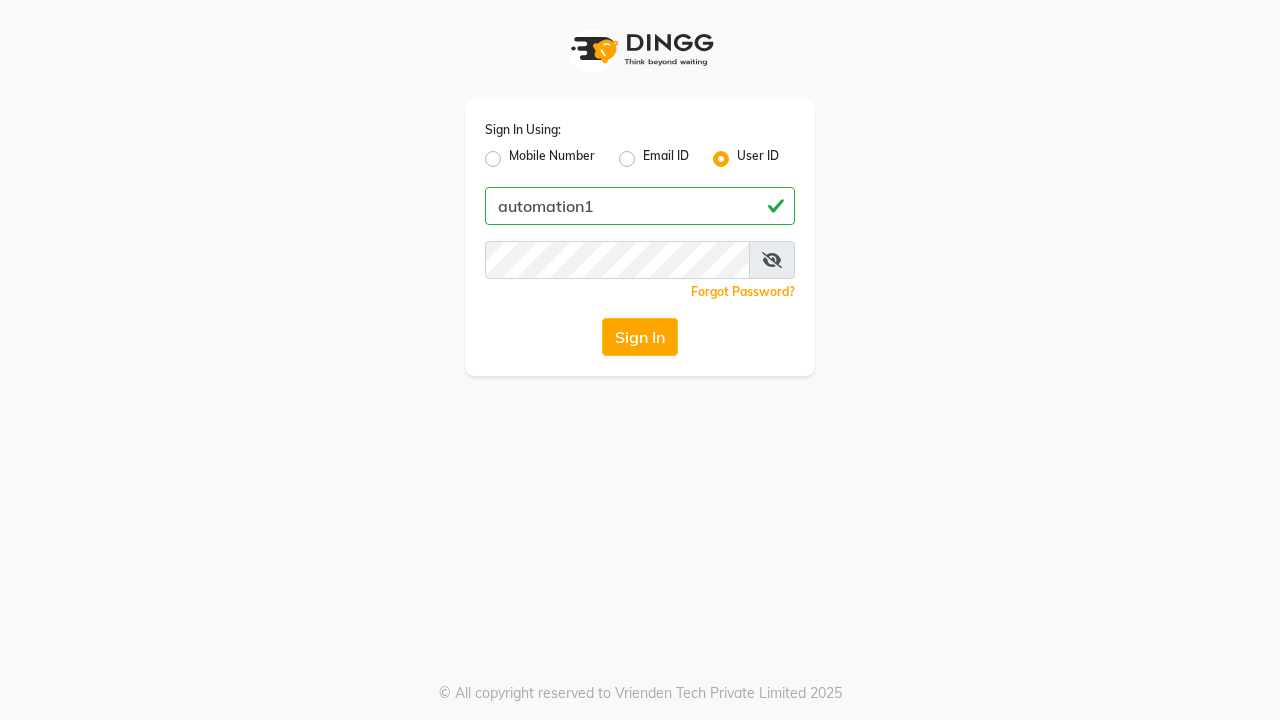 scroll, scrollTop: 0, scrollLeft: 0, axis: both 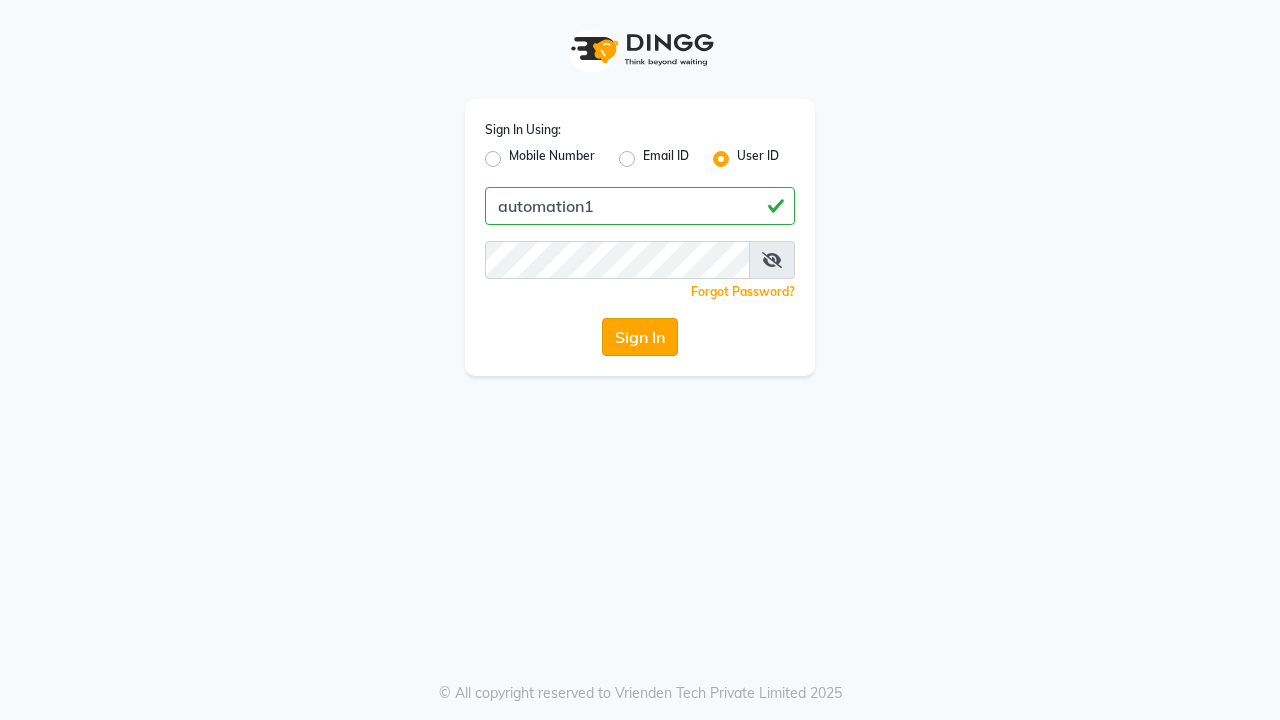click on "Sign In" 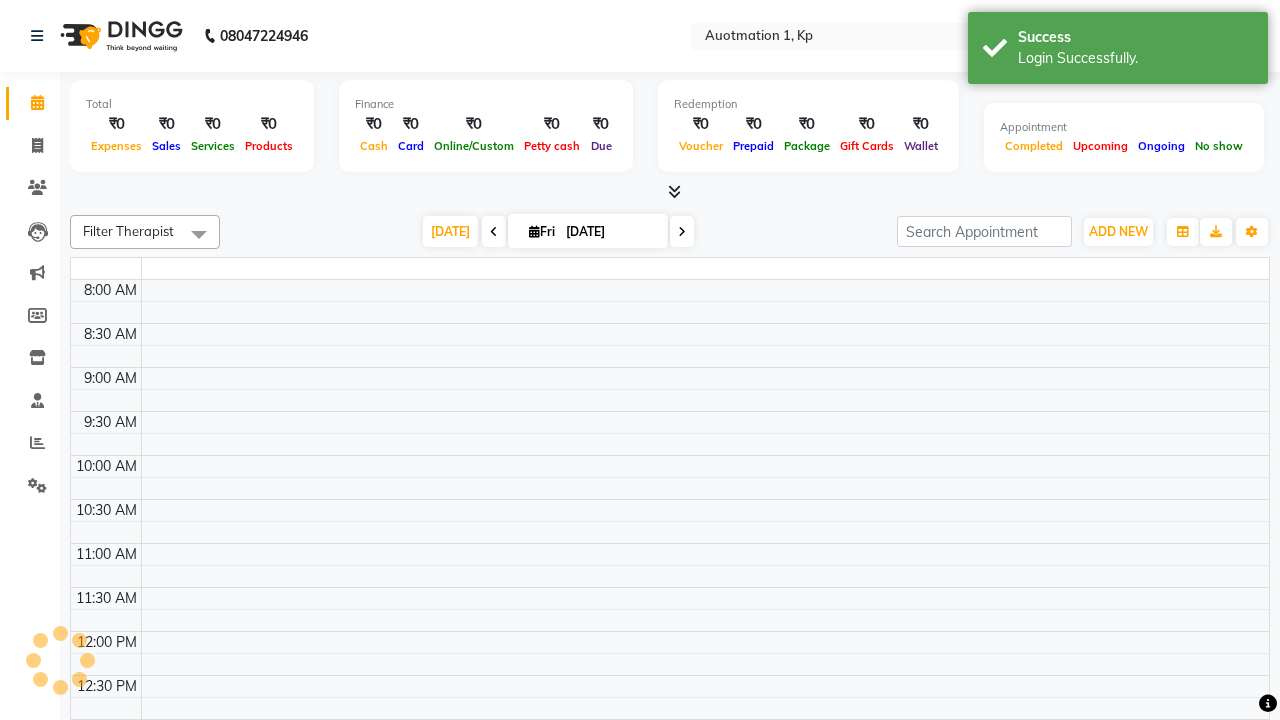select on "en" 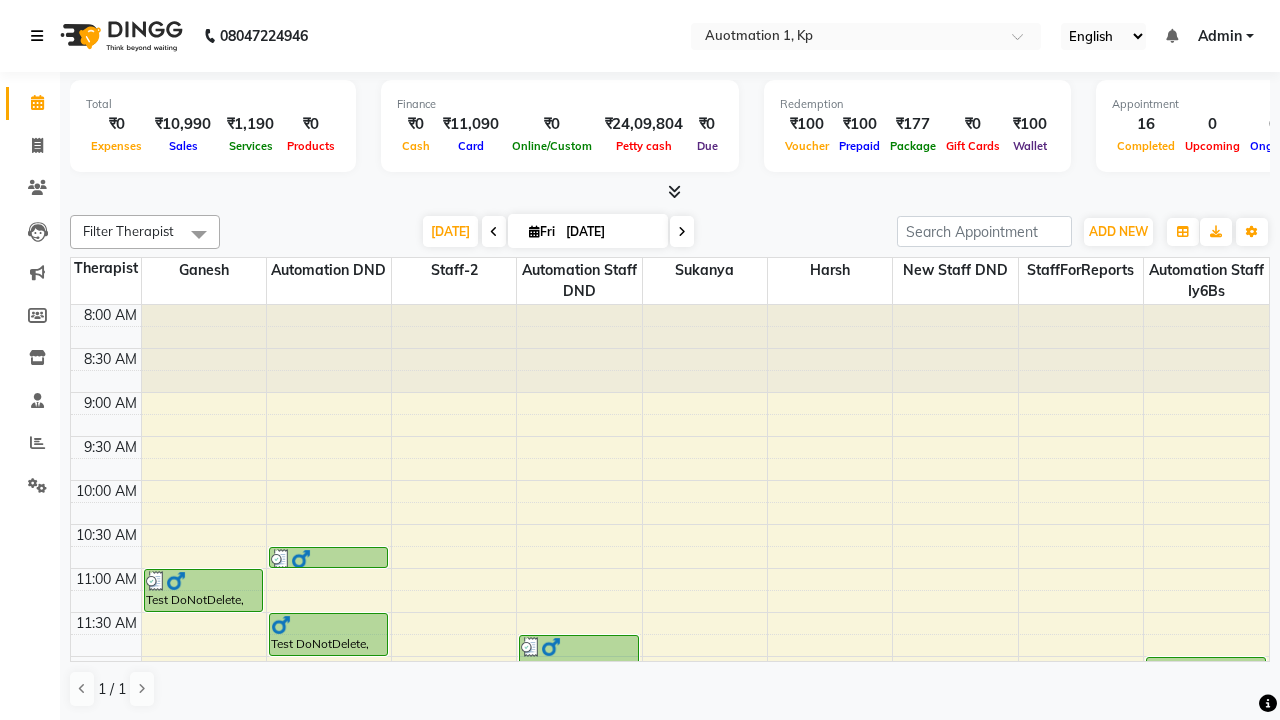 click at bounding box center (37, 36) 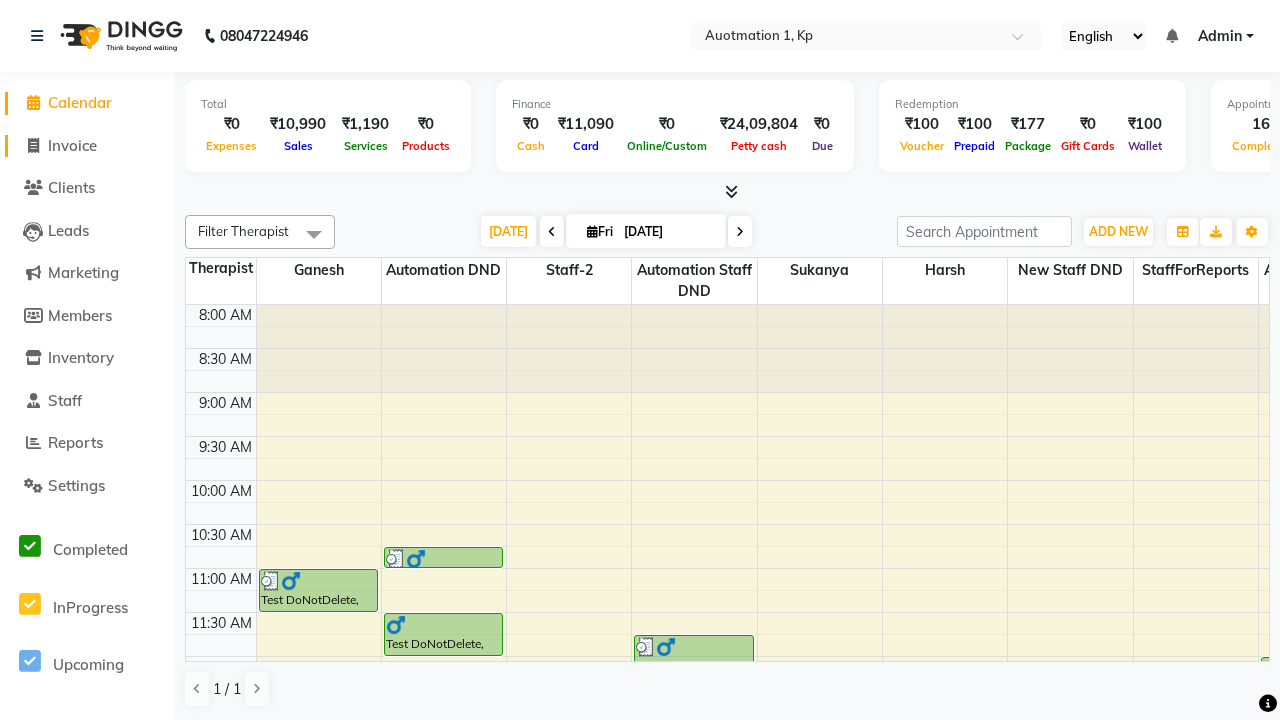 click on "Invoice" 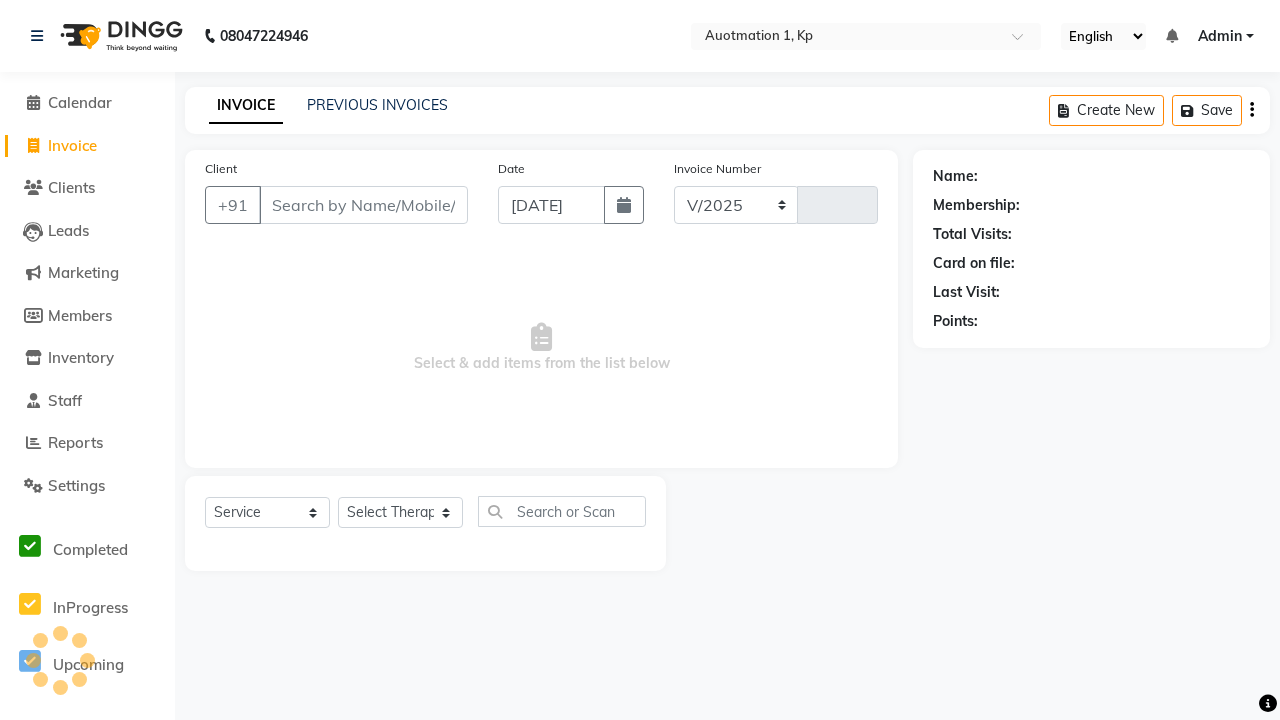 select on "150" 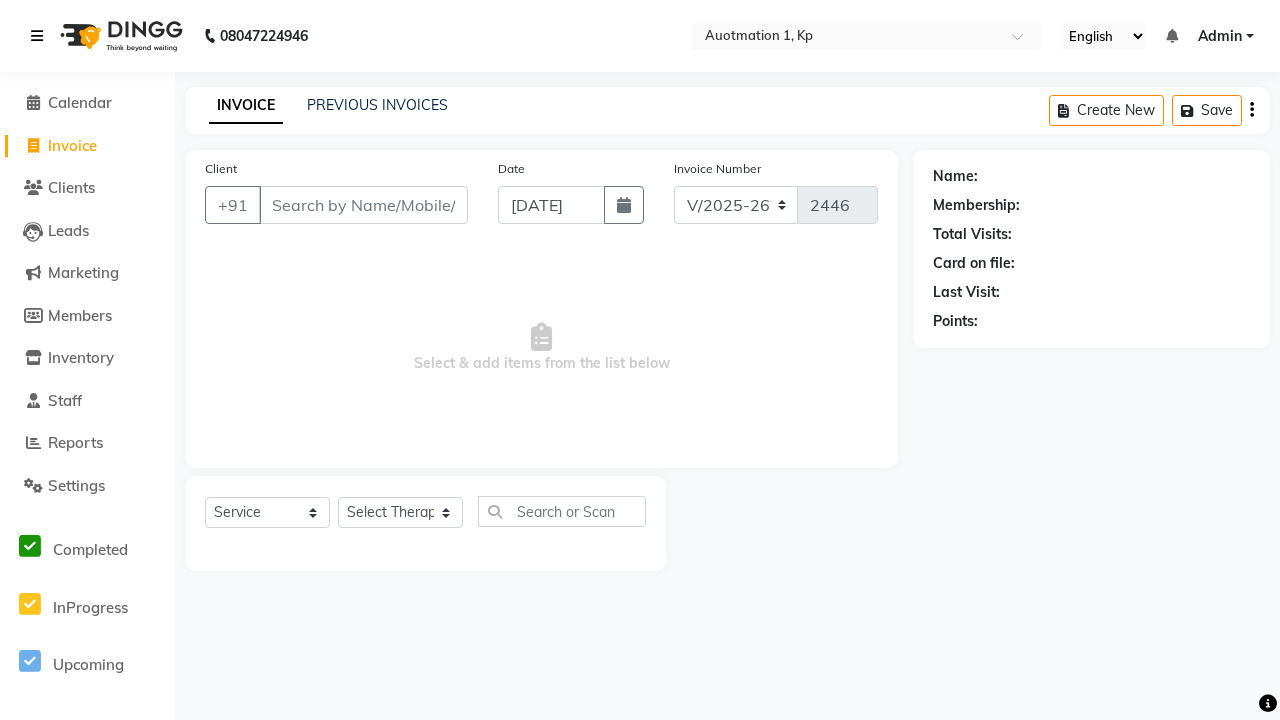 click at bounding box center (37, 36) 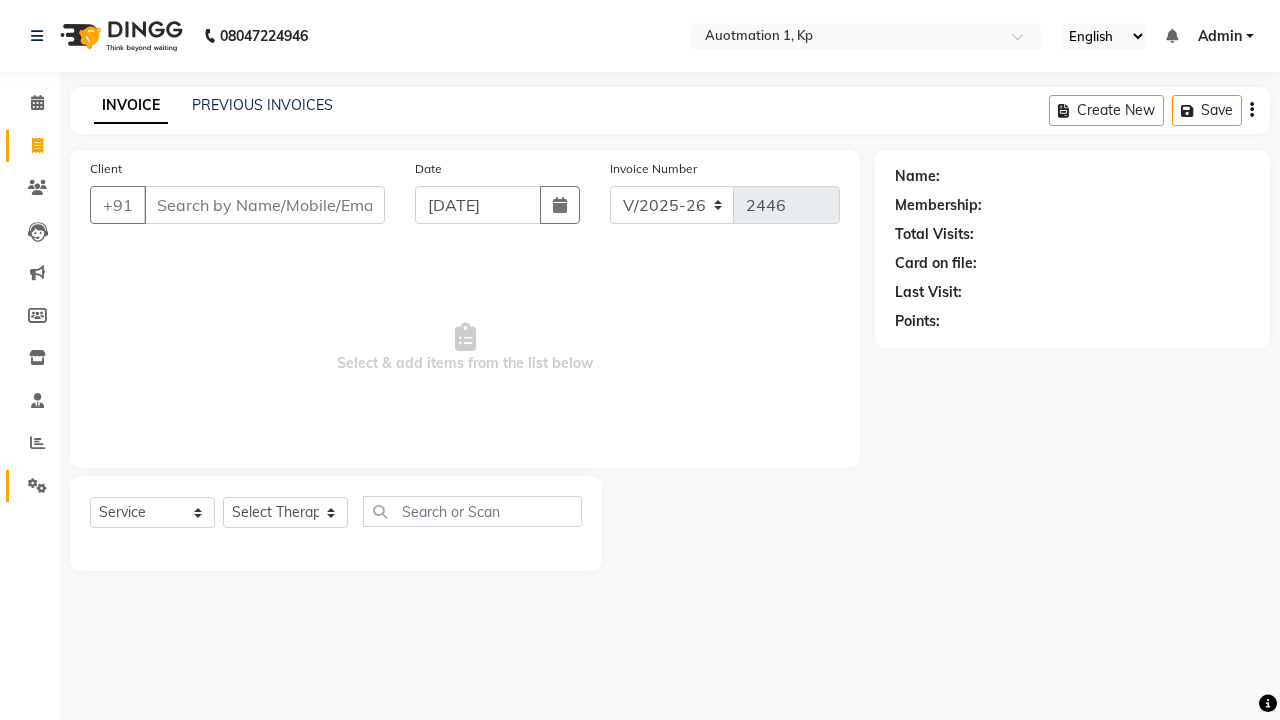 click 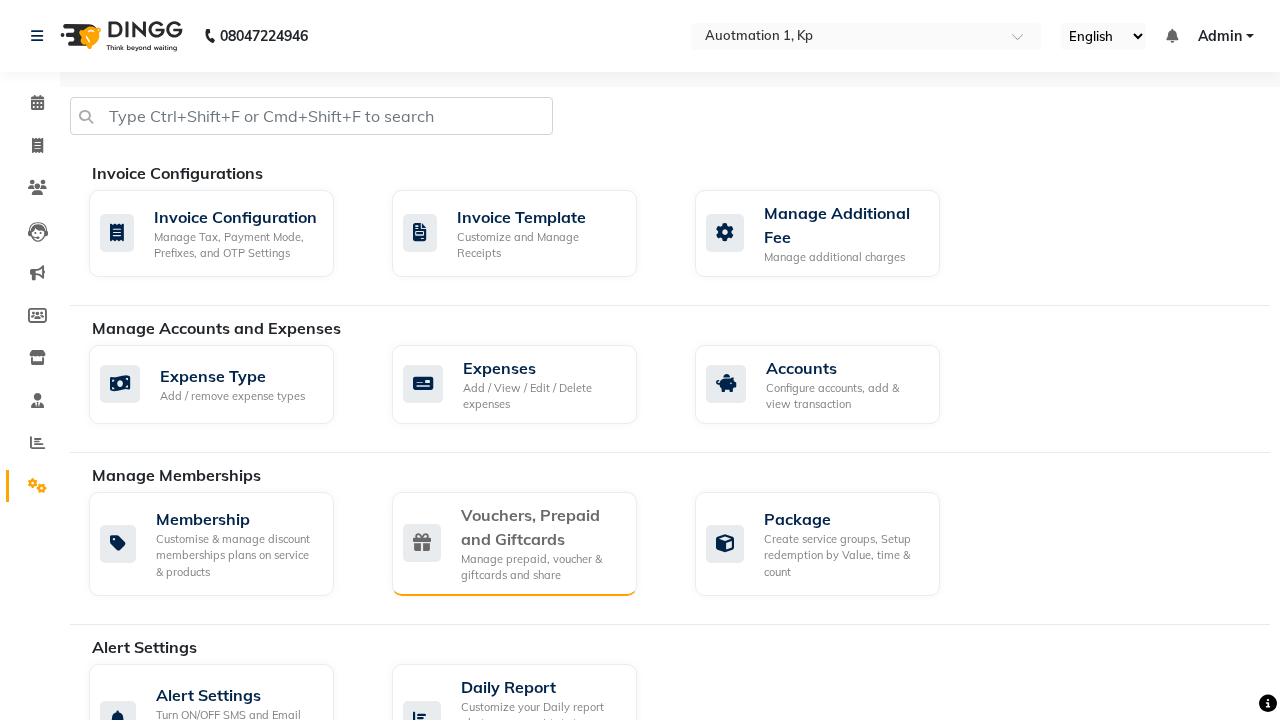 click on "Vouchers, Prepaid and Giftcards" 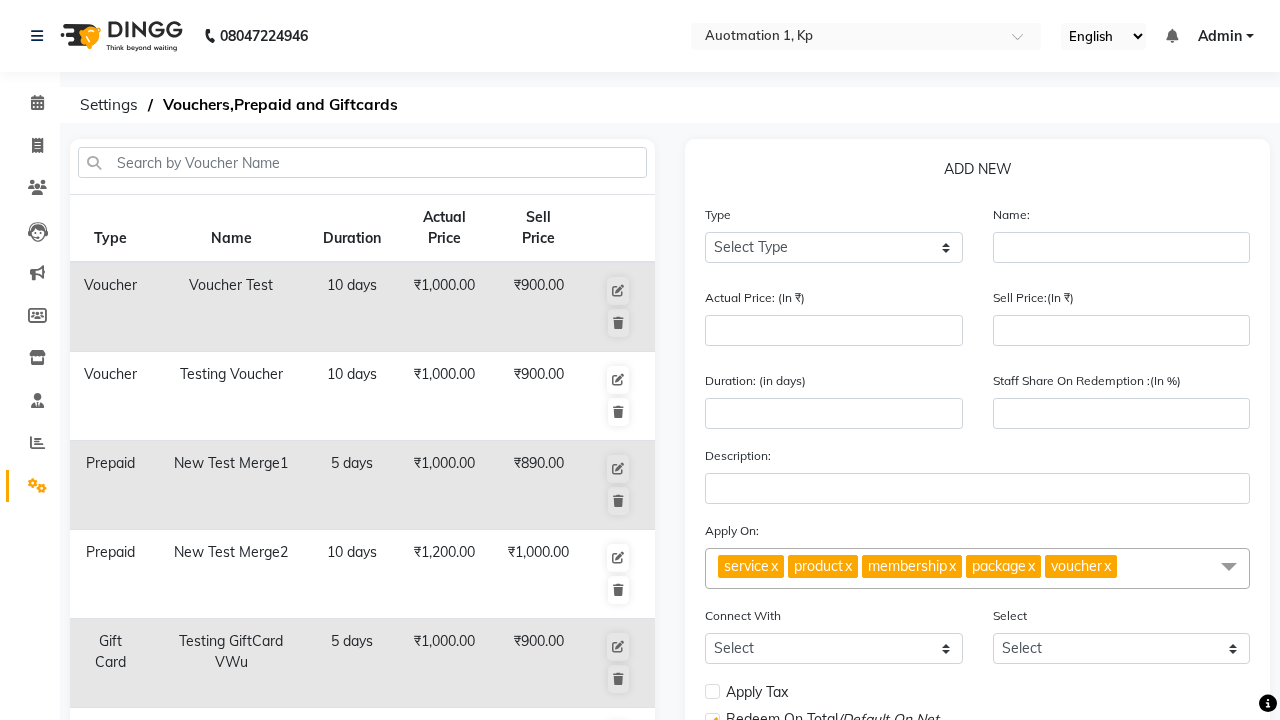 select on "P" 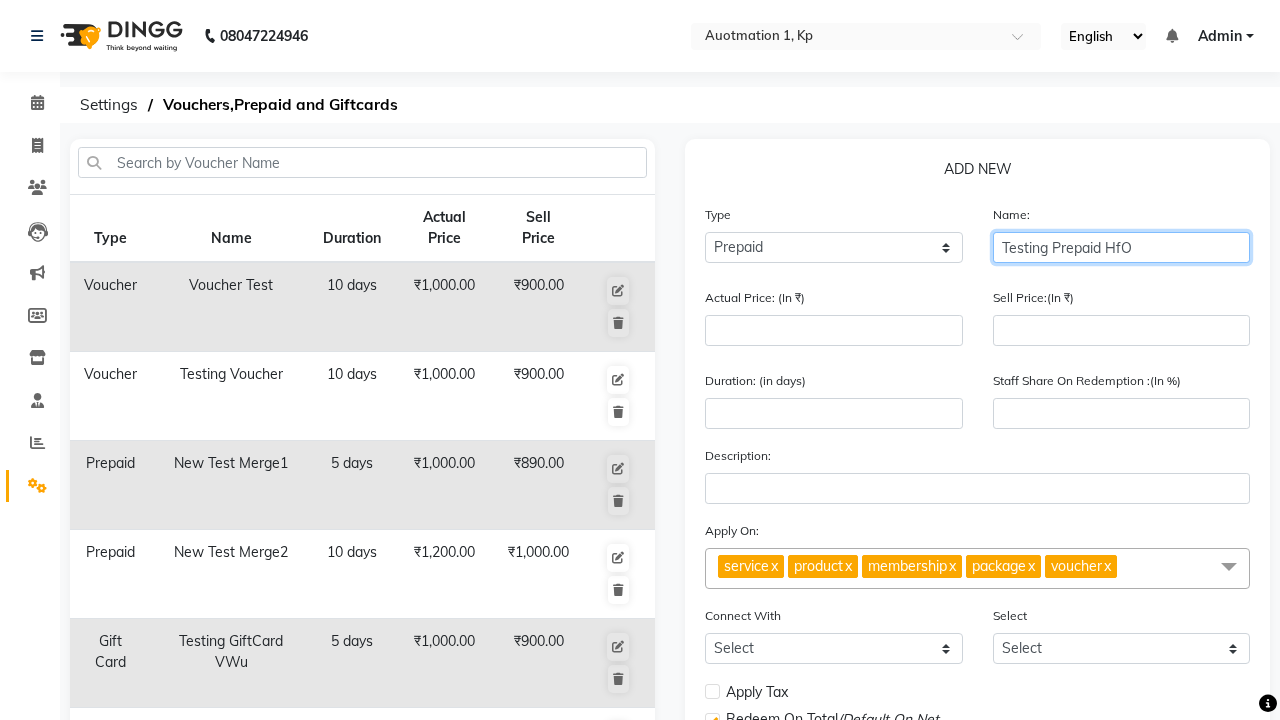 type on "Testing Prepaid HfO" 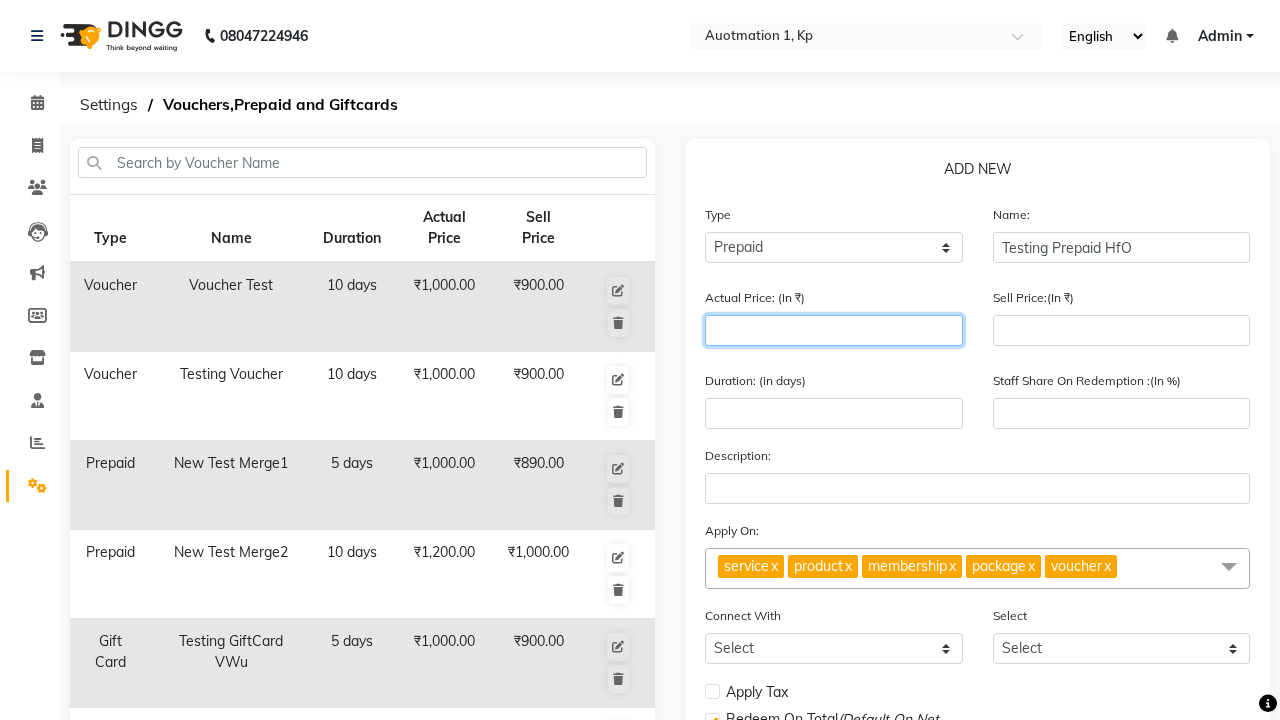 type on "1500" 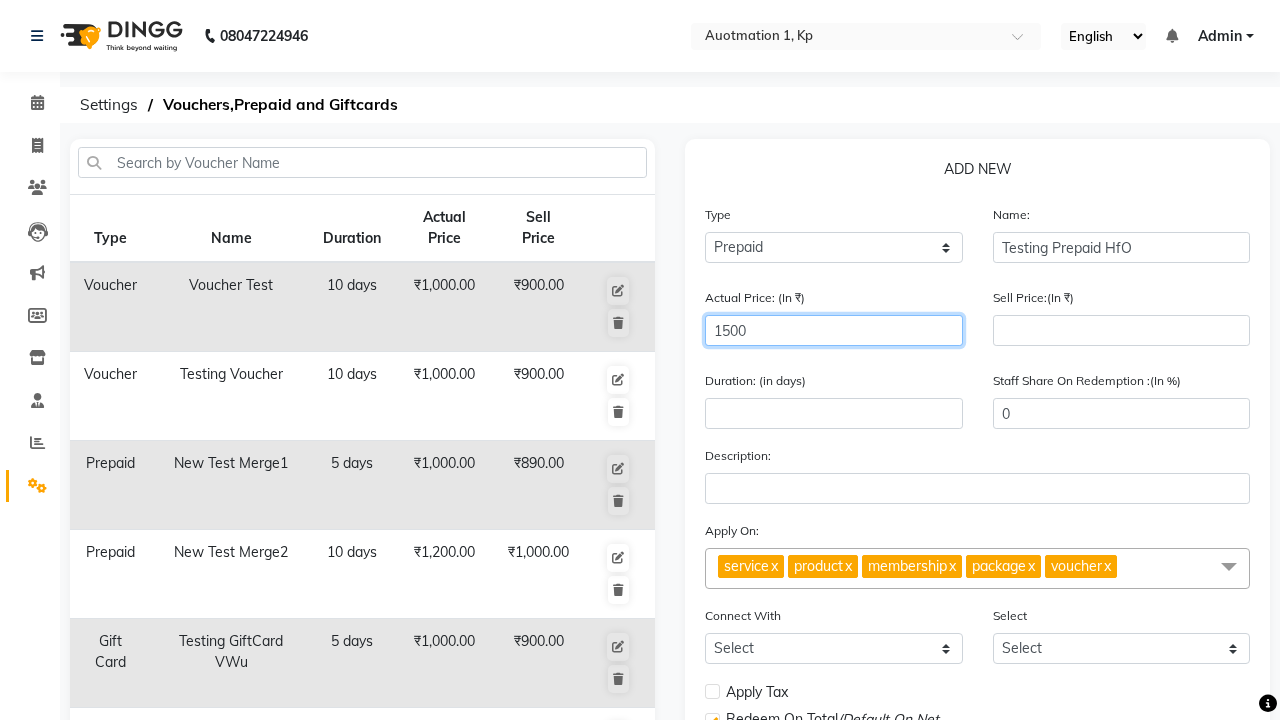 type on "1500" 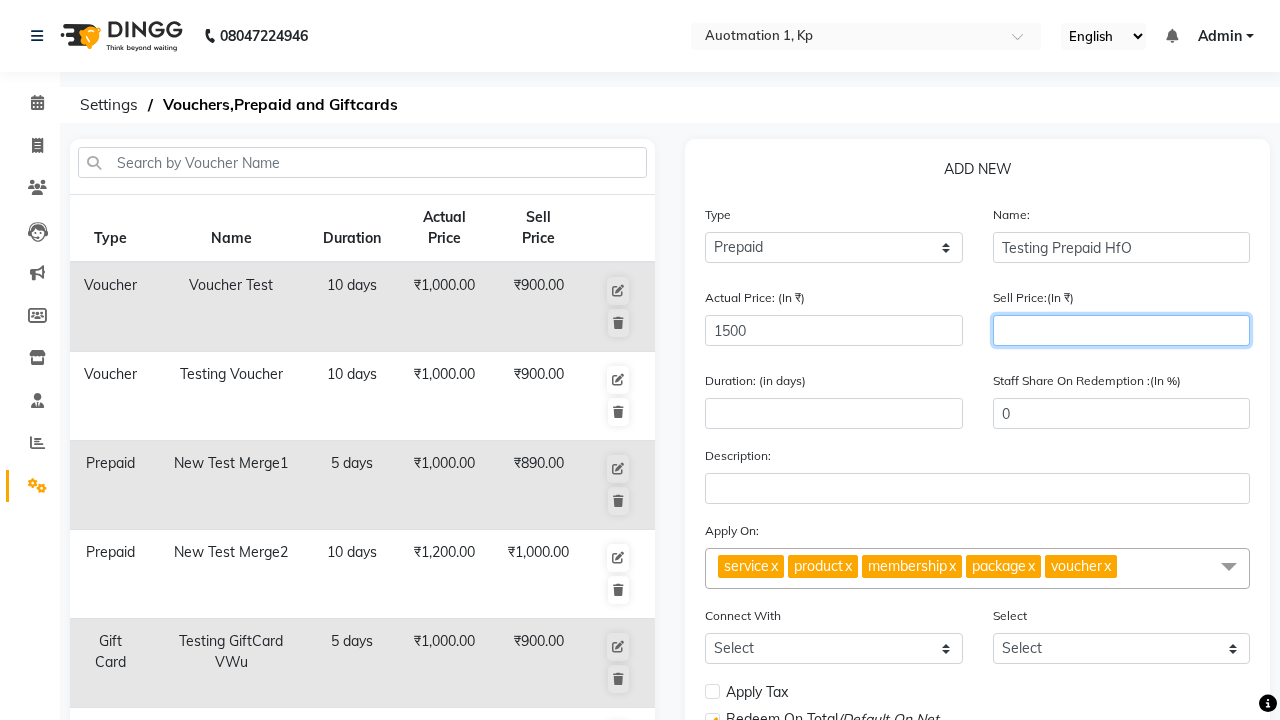 type on "1200" 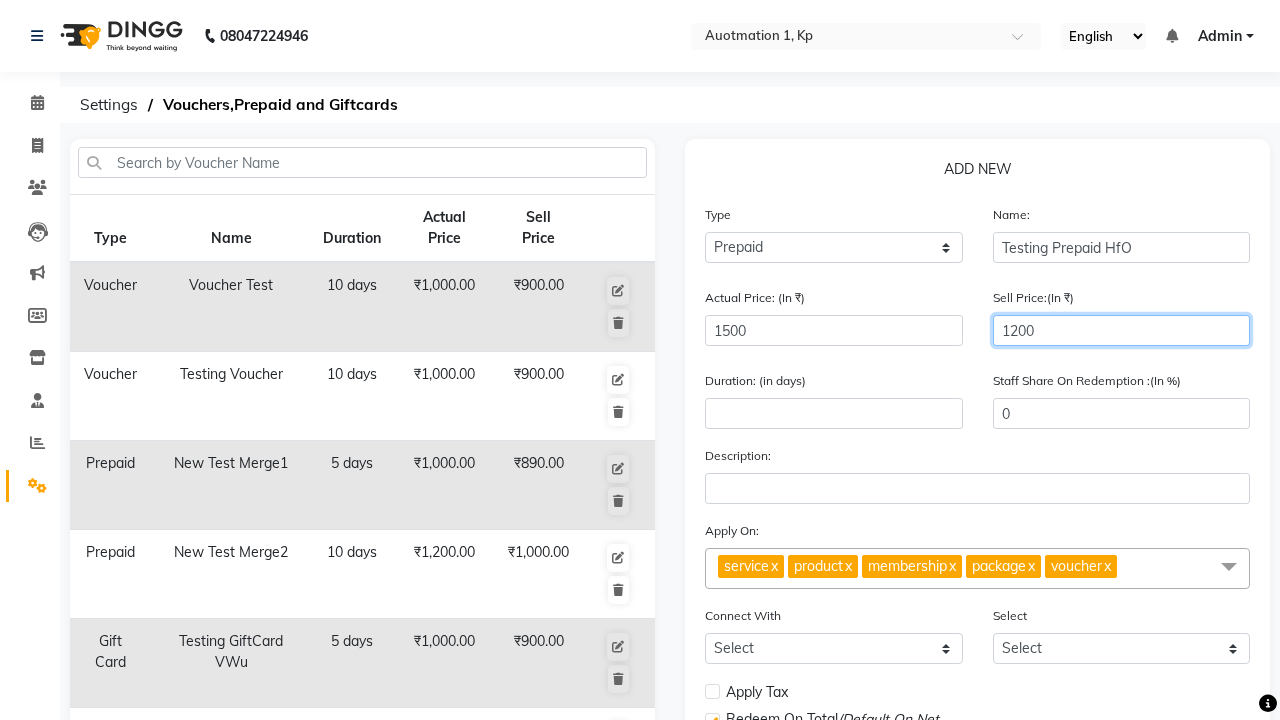 type on "80" 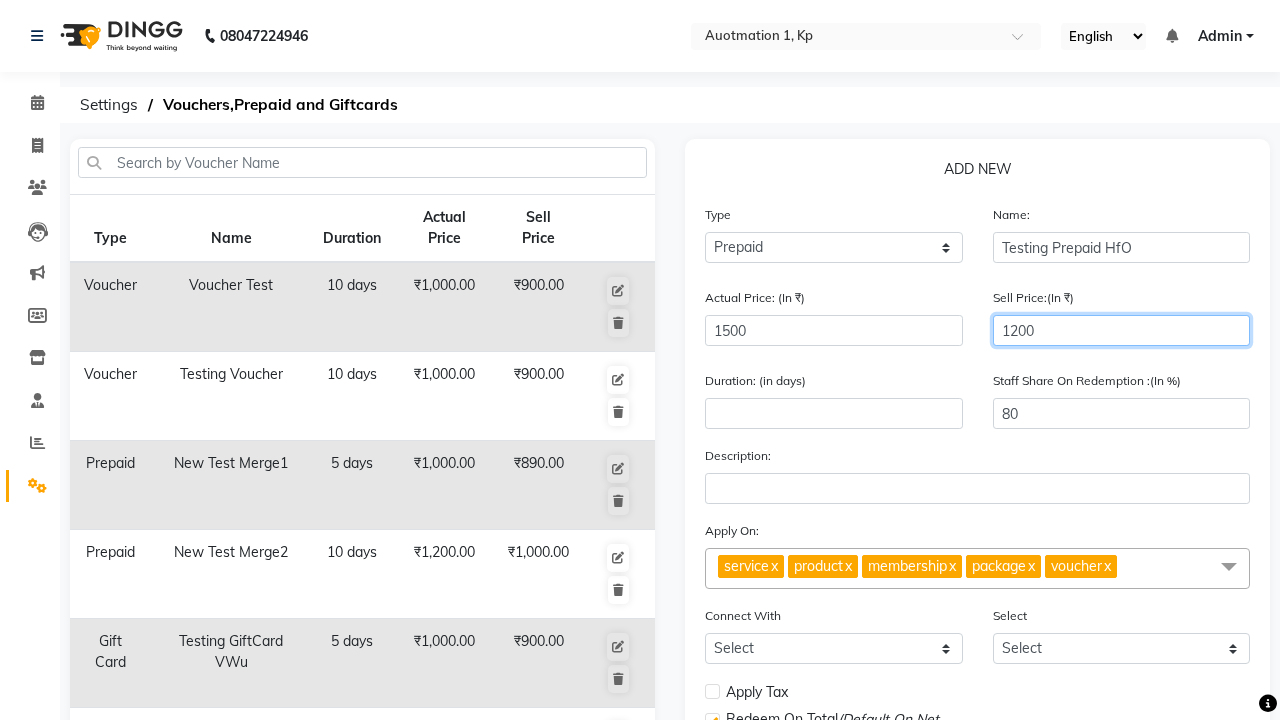 type on "1200" 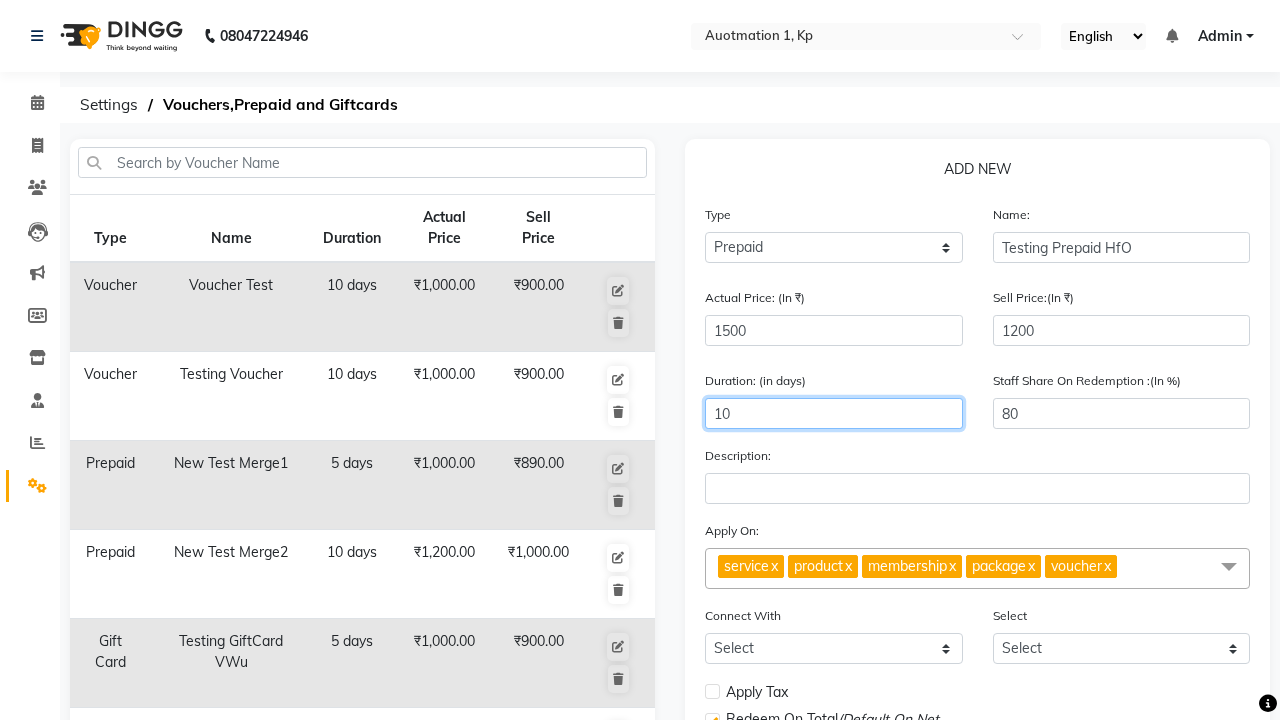 scroll, scrollTop: 497, scrollLeft: 0, axis: vertical 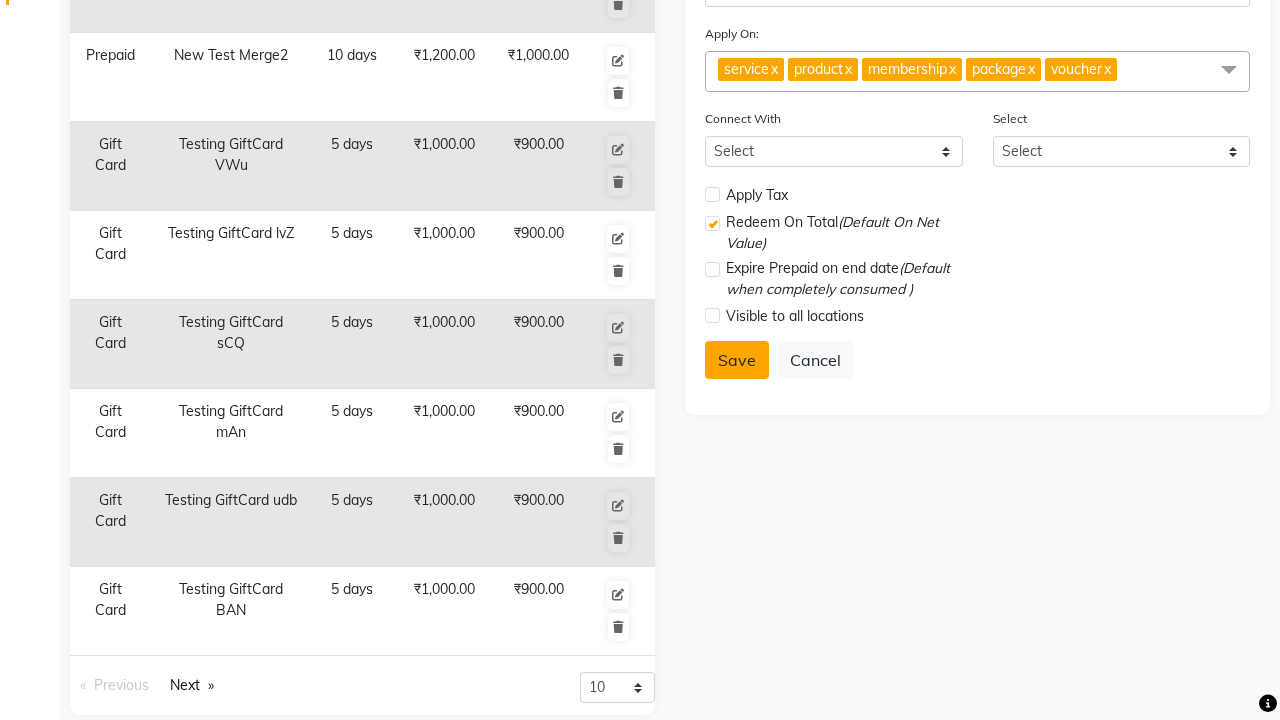type on "10" 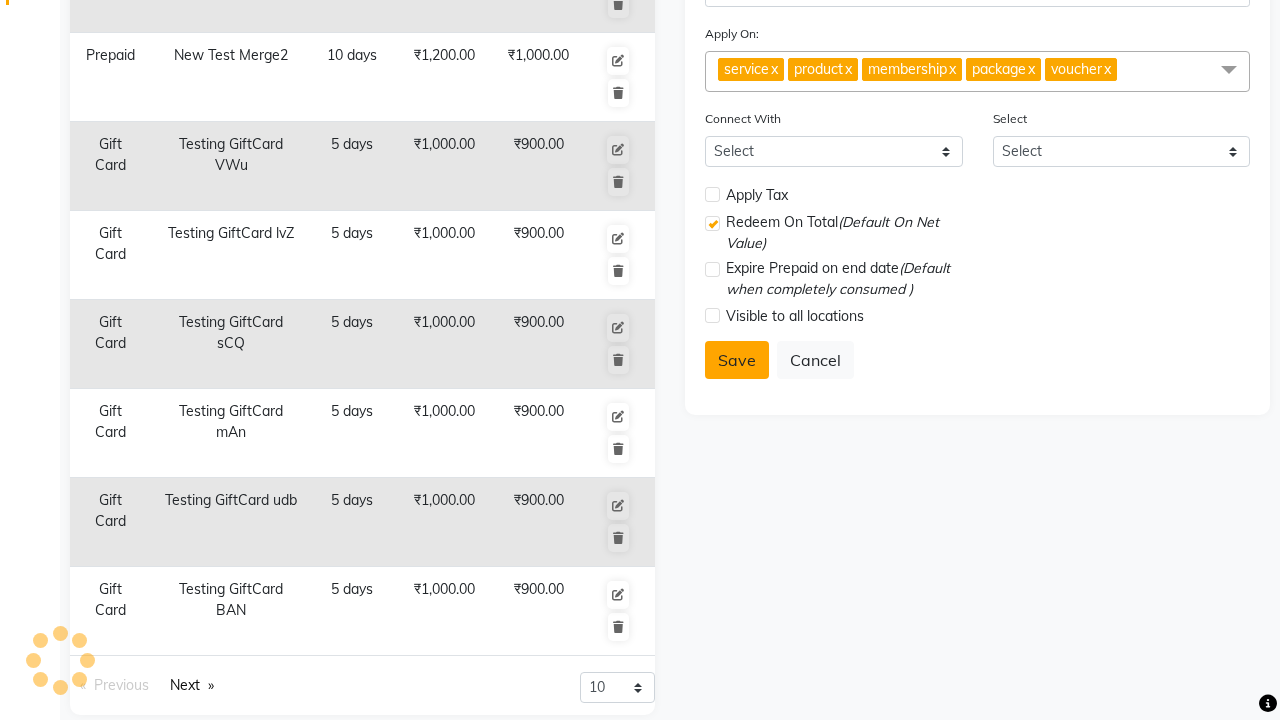 select 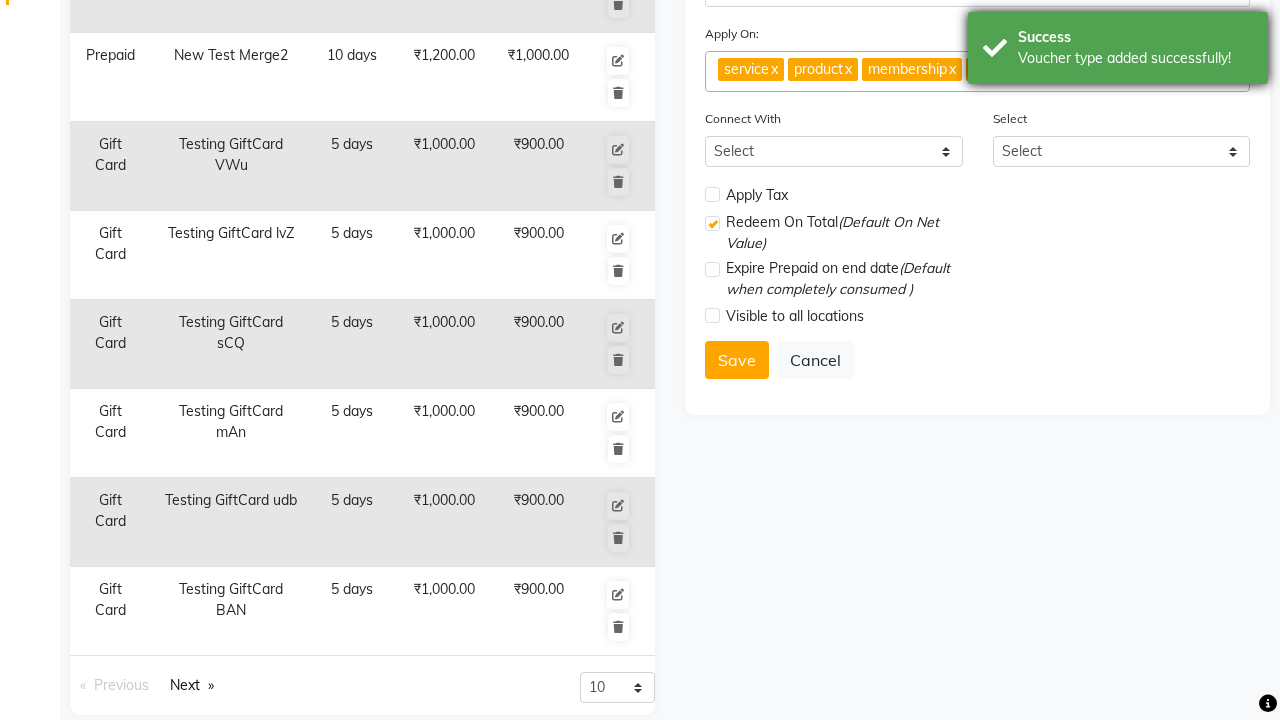 click on "Voucher type added successfully!" at bounding box center [1135, 58] 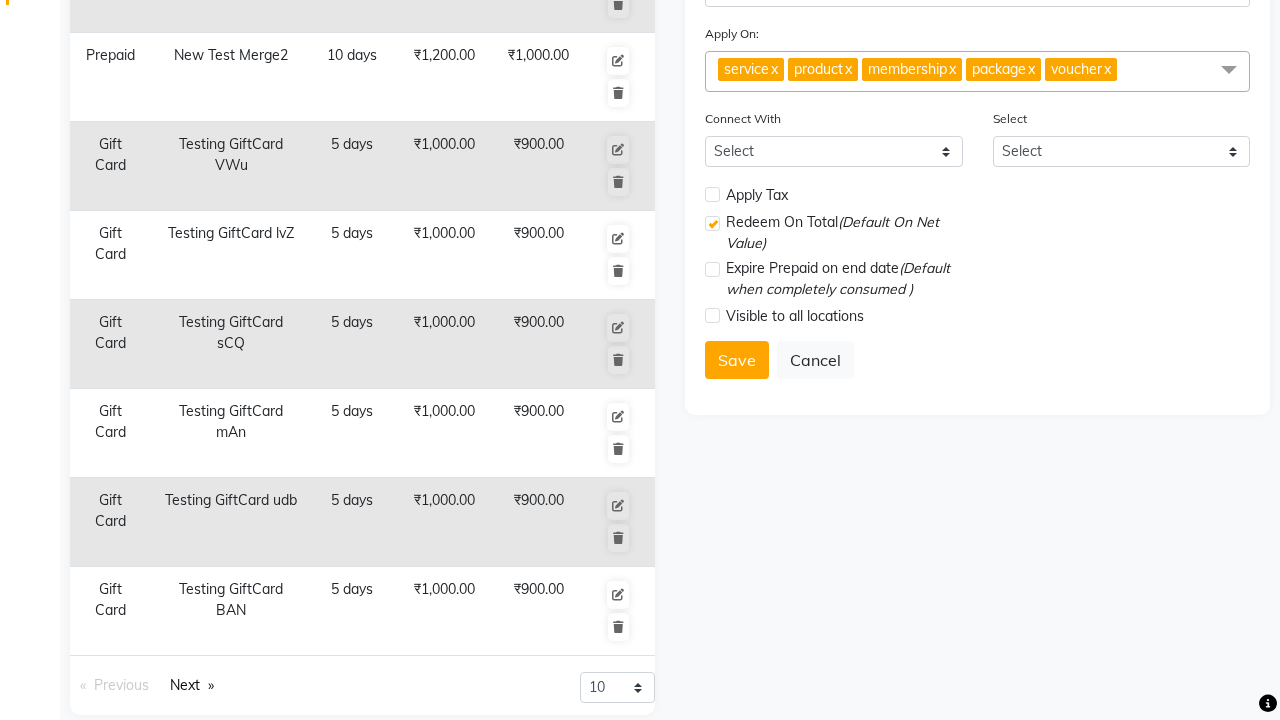 scroll, scrollTop: 0, scrollLeft: 0, axis: both 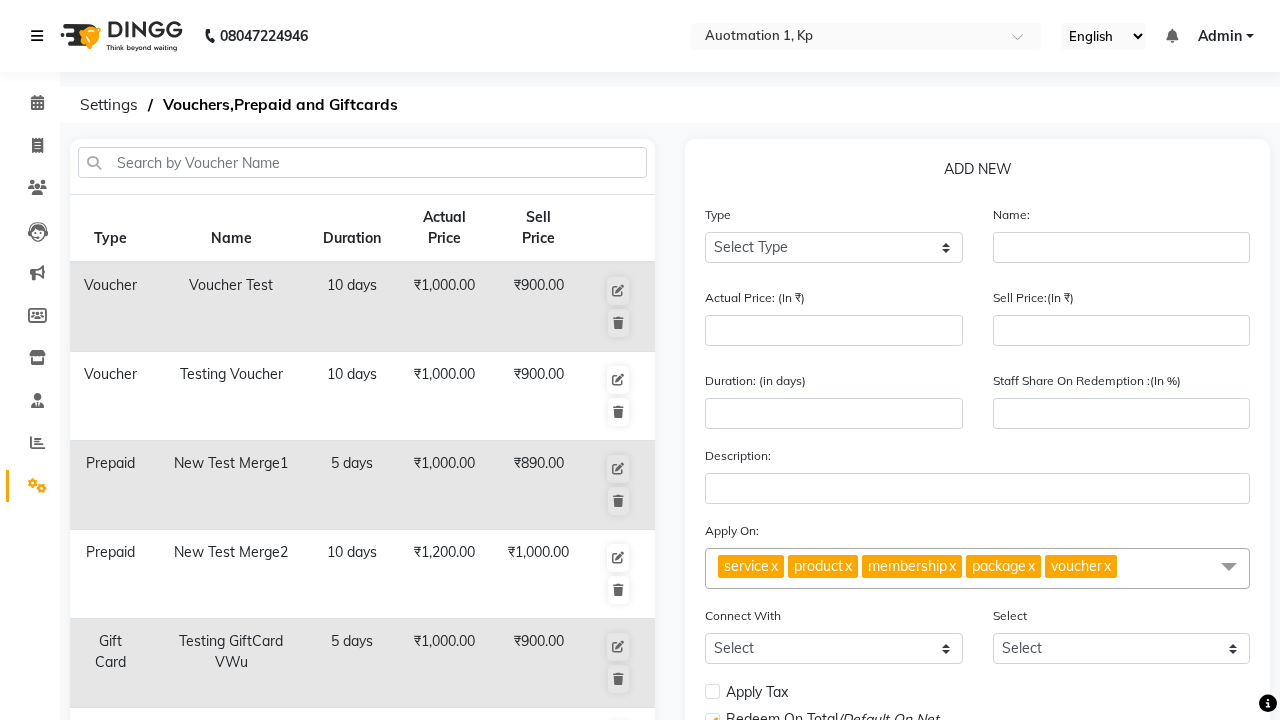 click at bounding box center [37, 36] 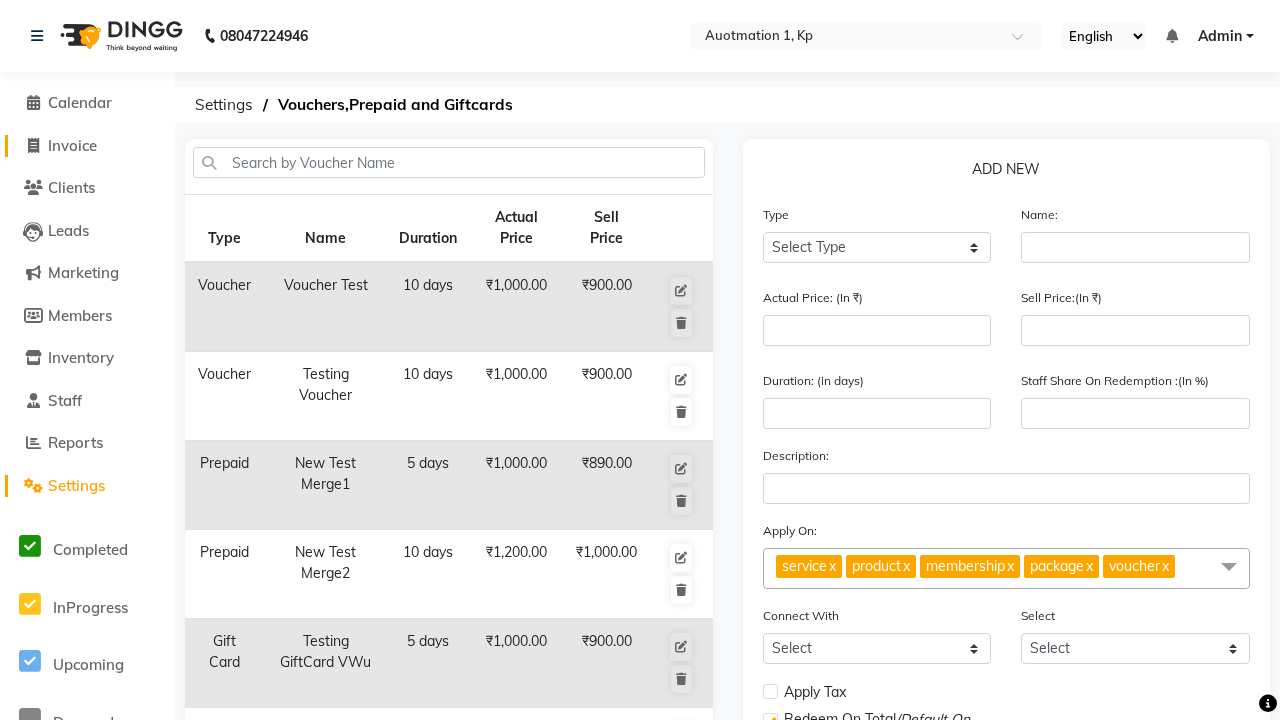 click on "Invoice" 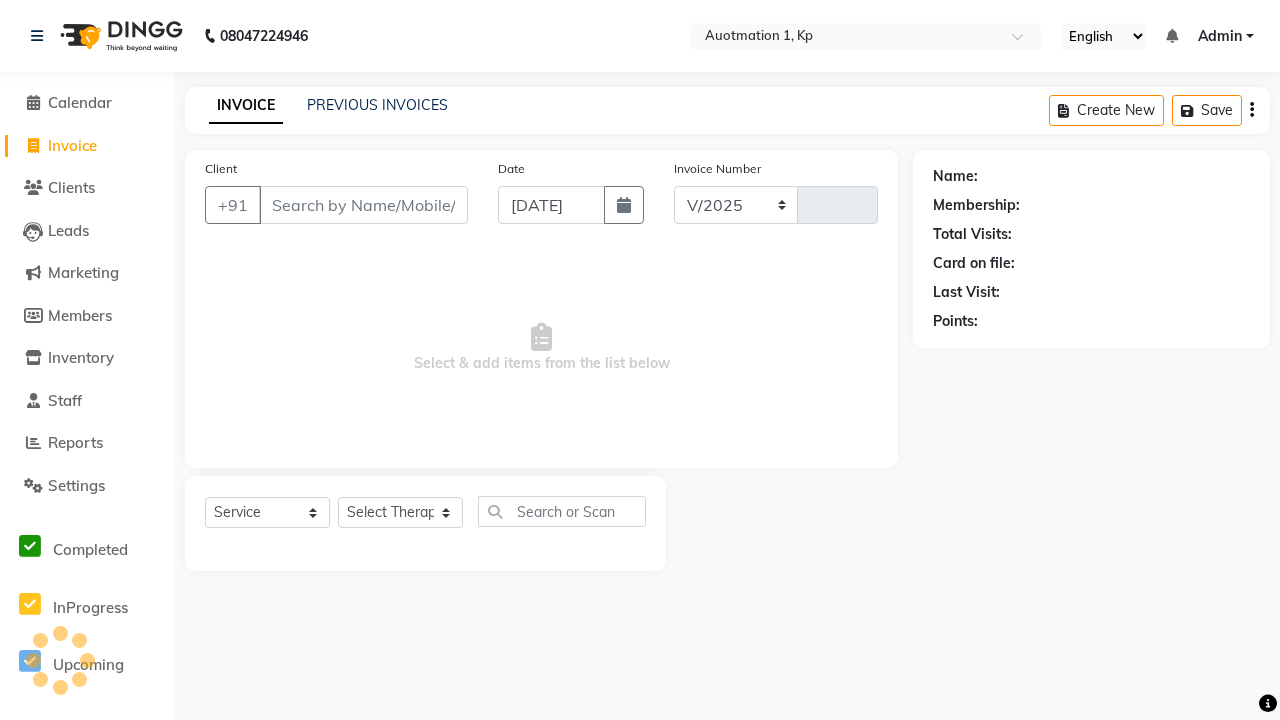 select on "150" 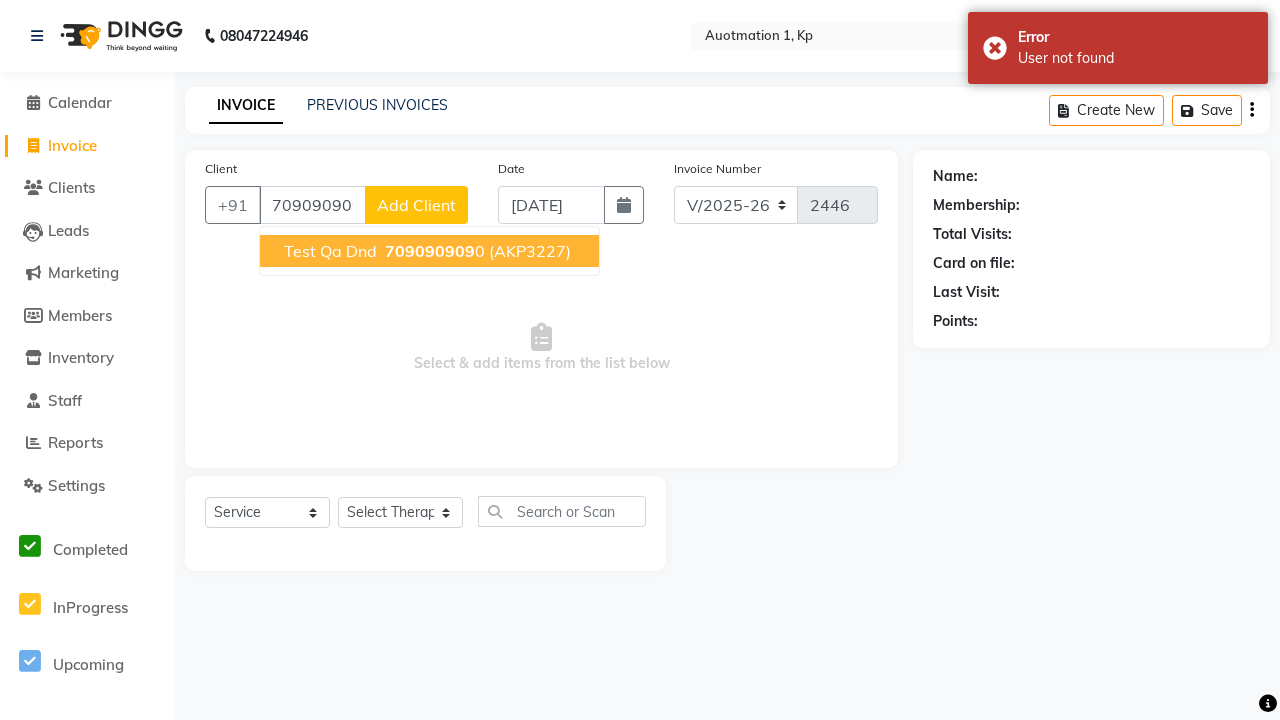click on "709090909" at bounding box center [430, 251] 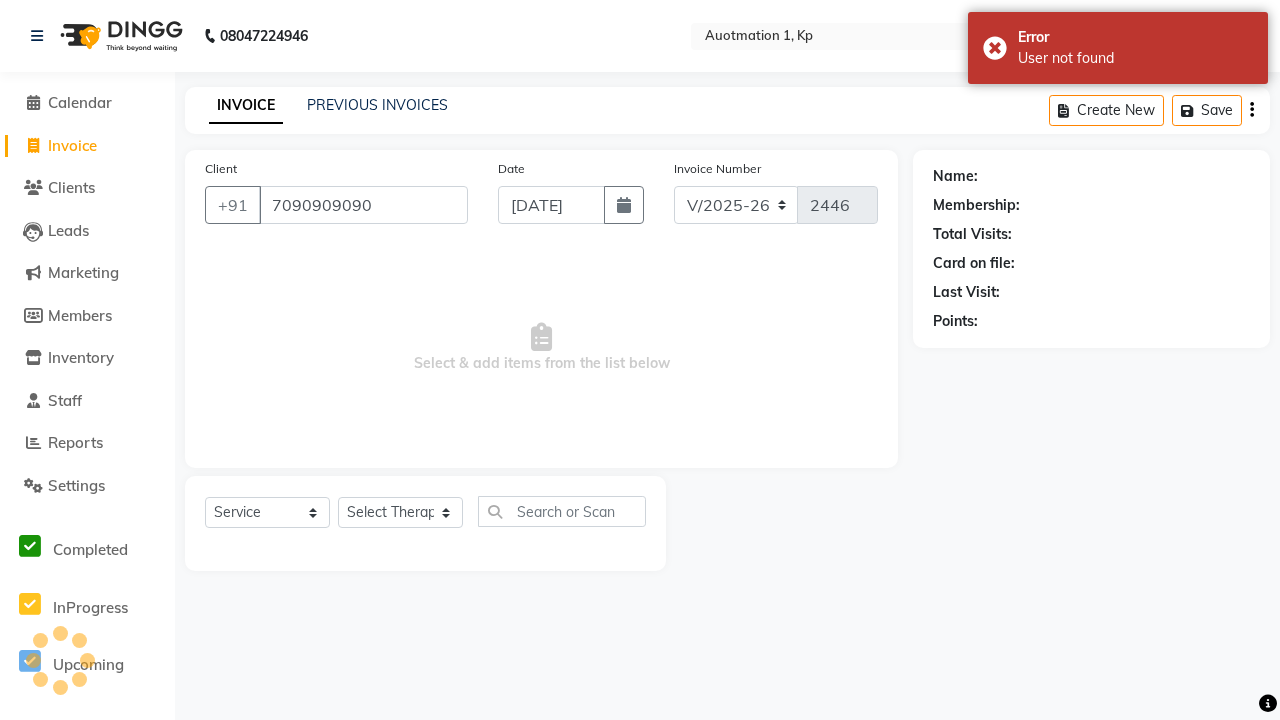 type on "7090909090" 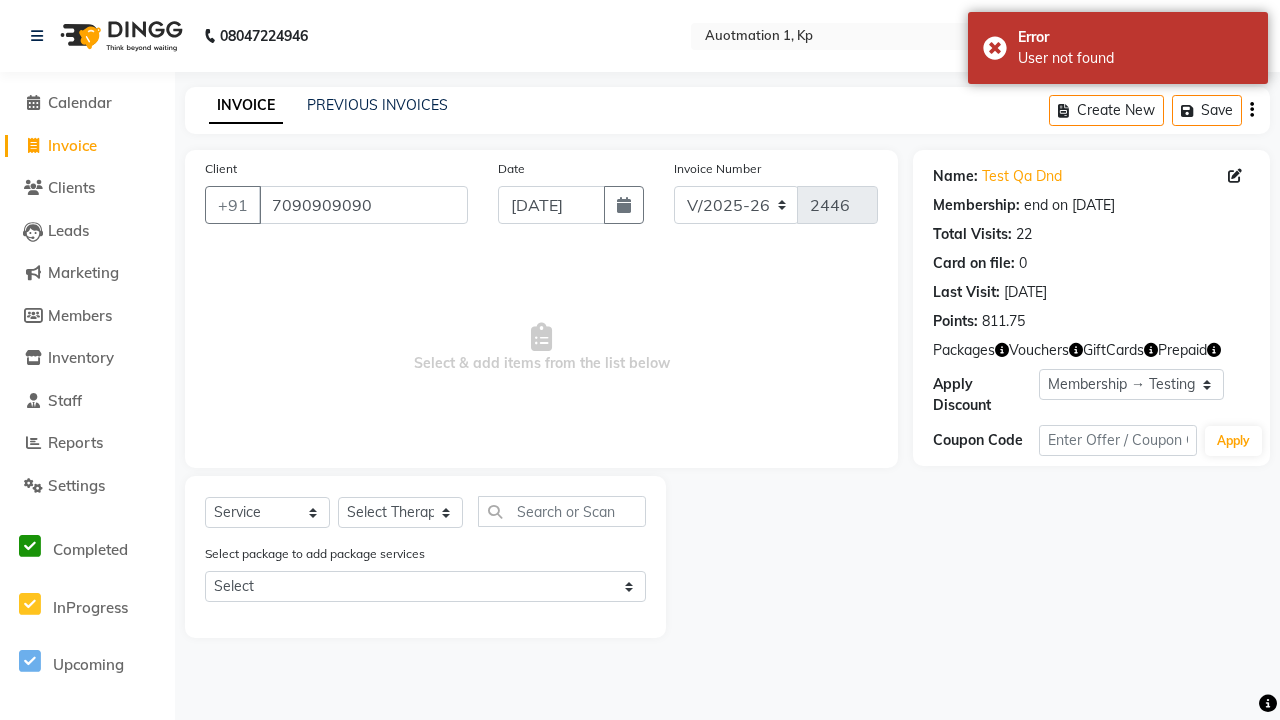 select on "0:" 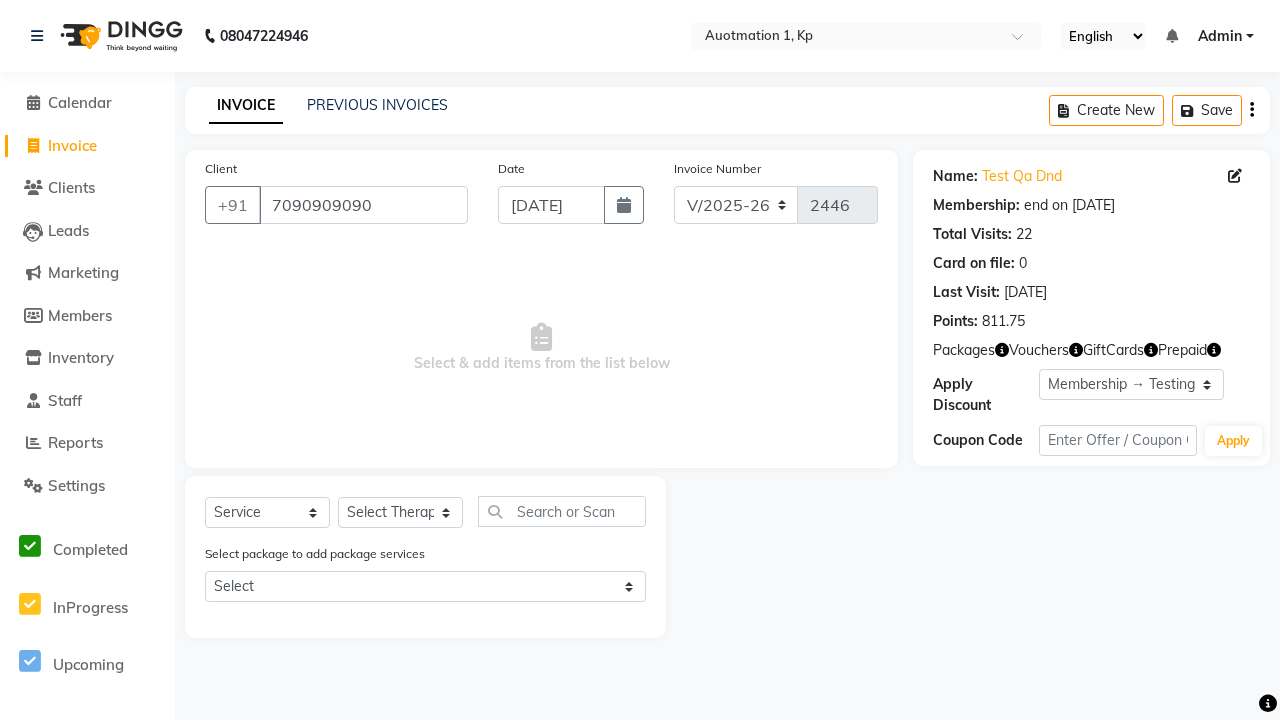 select on "P" 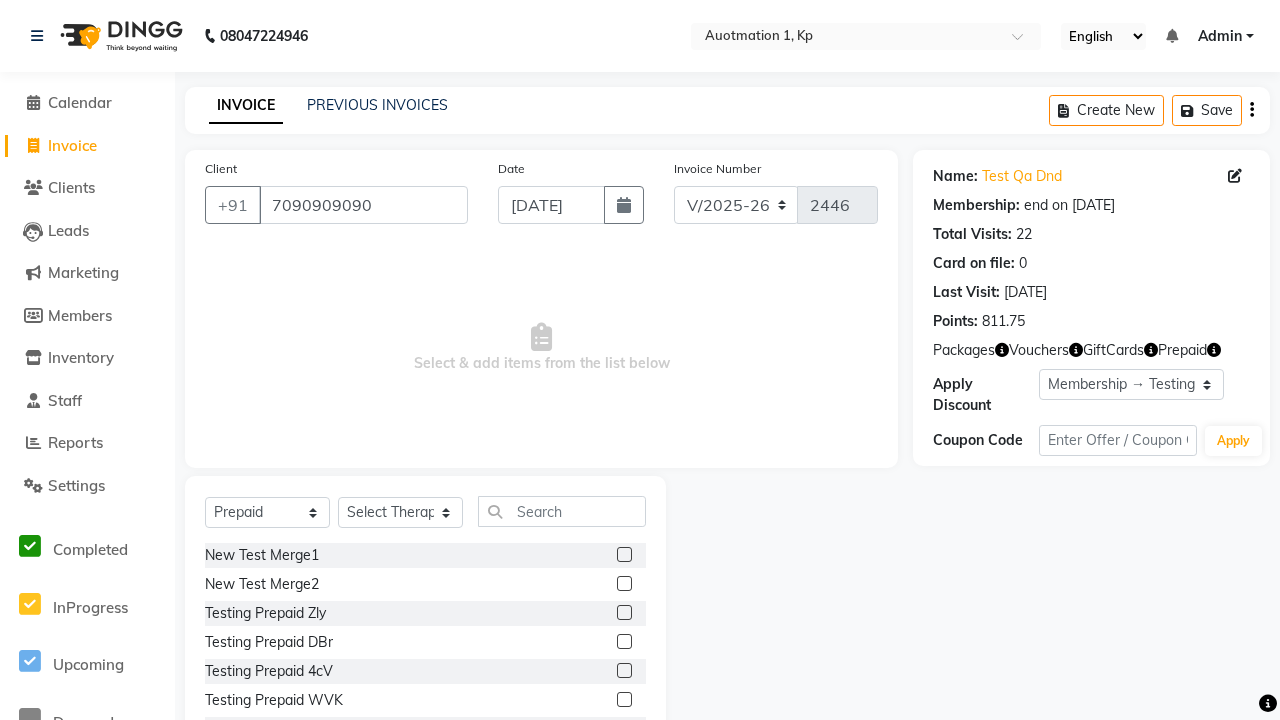 select on "5421" 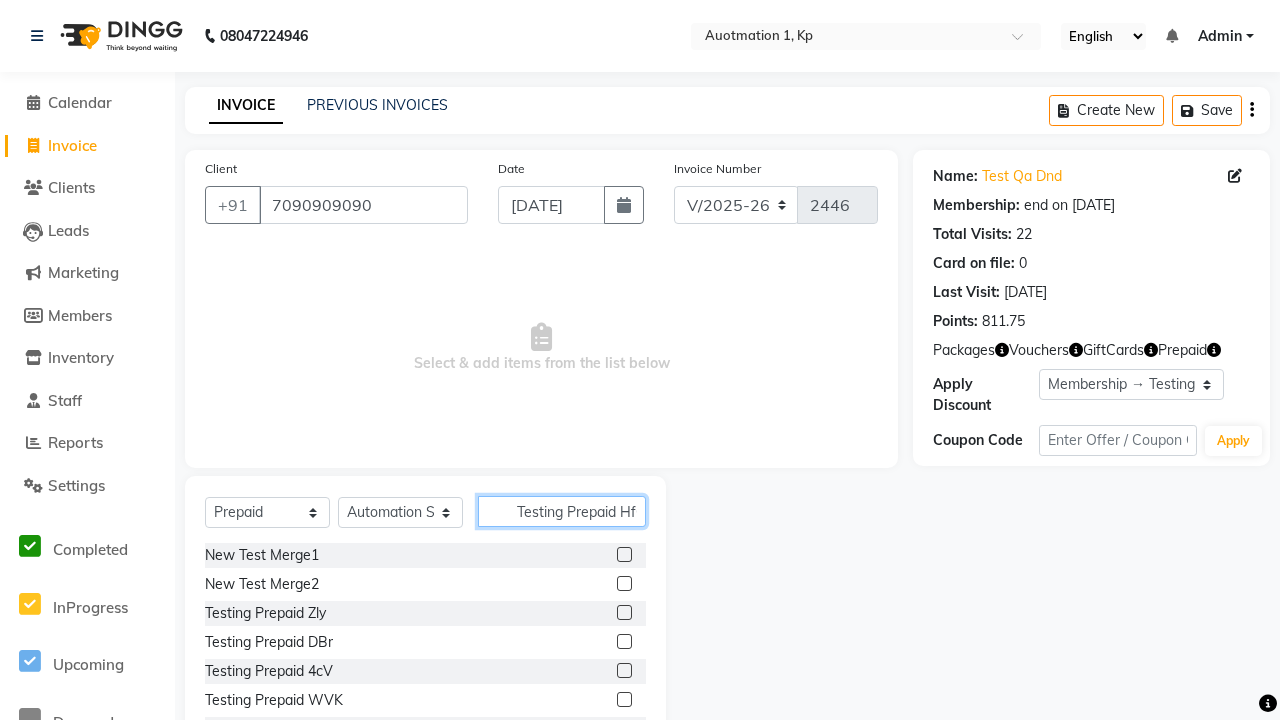scroll, scrollTop: 0, scrollLeft: 10, axis: horizontal 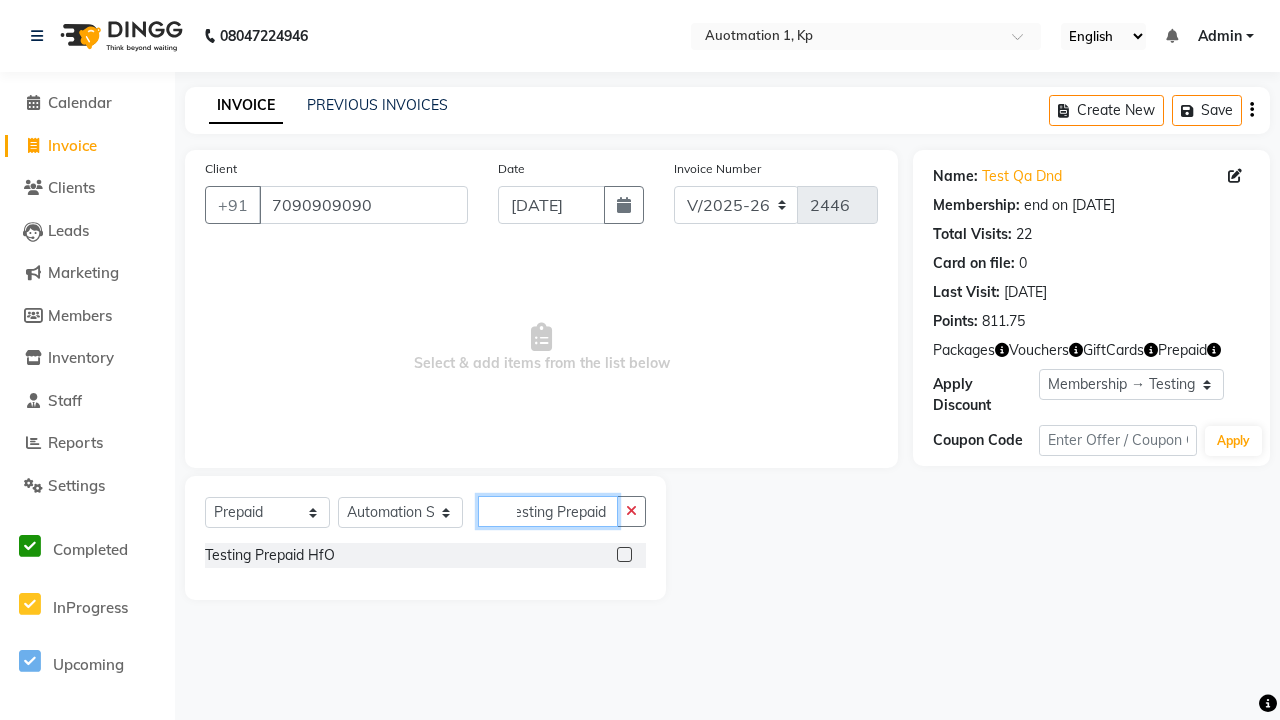 type on "Testing Prepaid HfO" 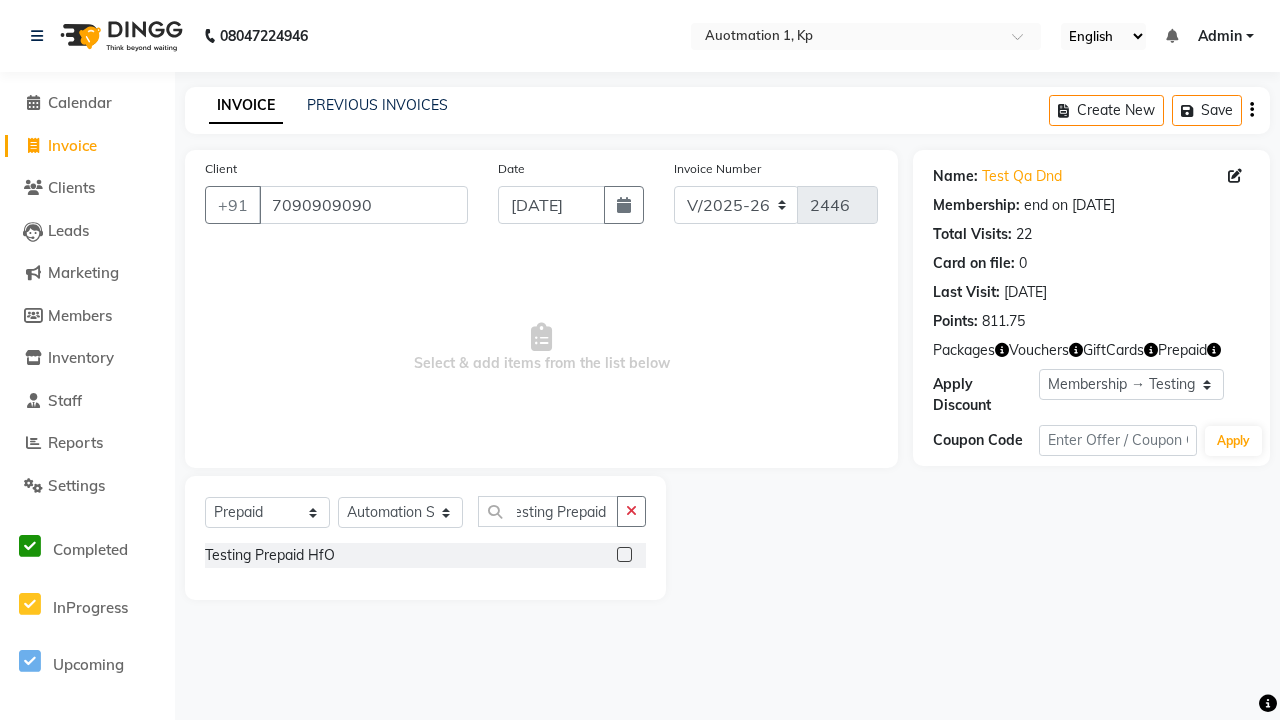 click 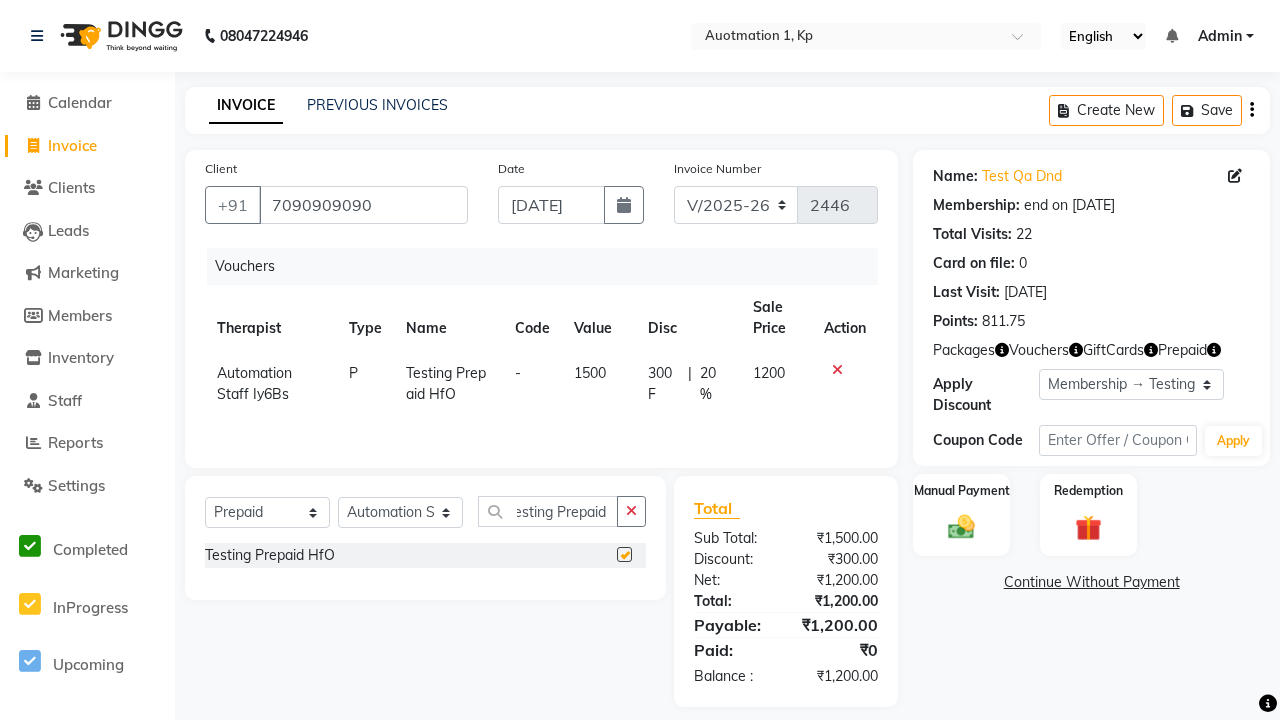 scroll, scrollTop: 0, scrollLeft: 0, axis: both 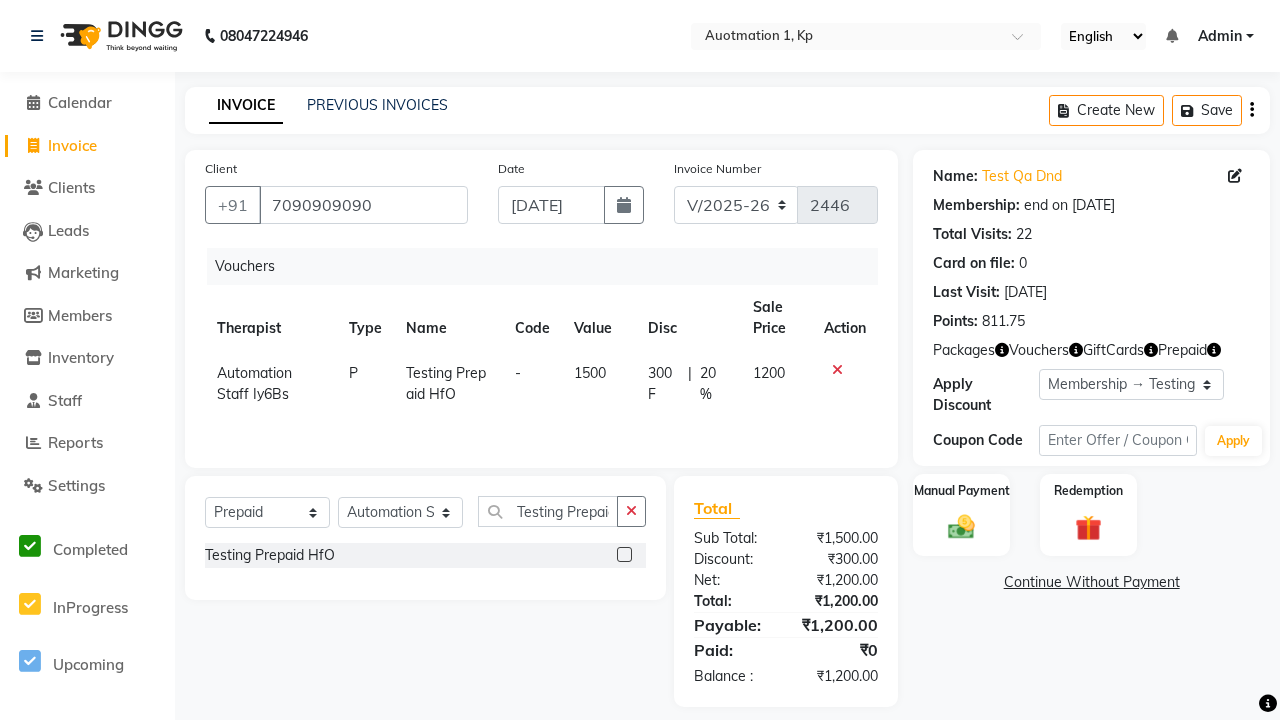 checkbox on "false" 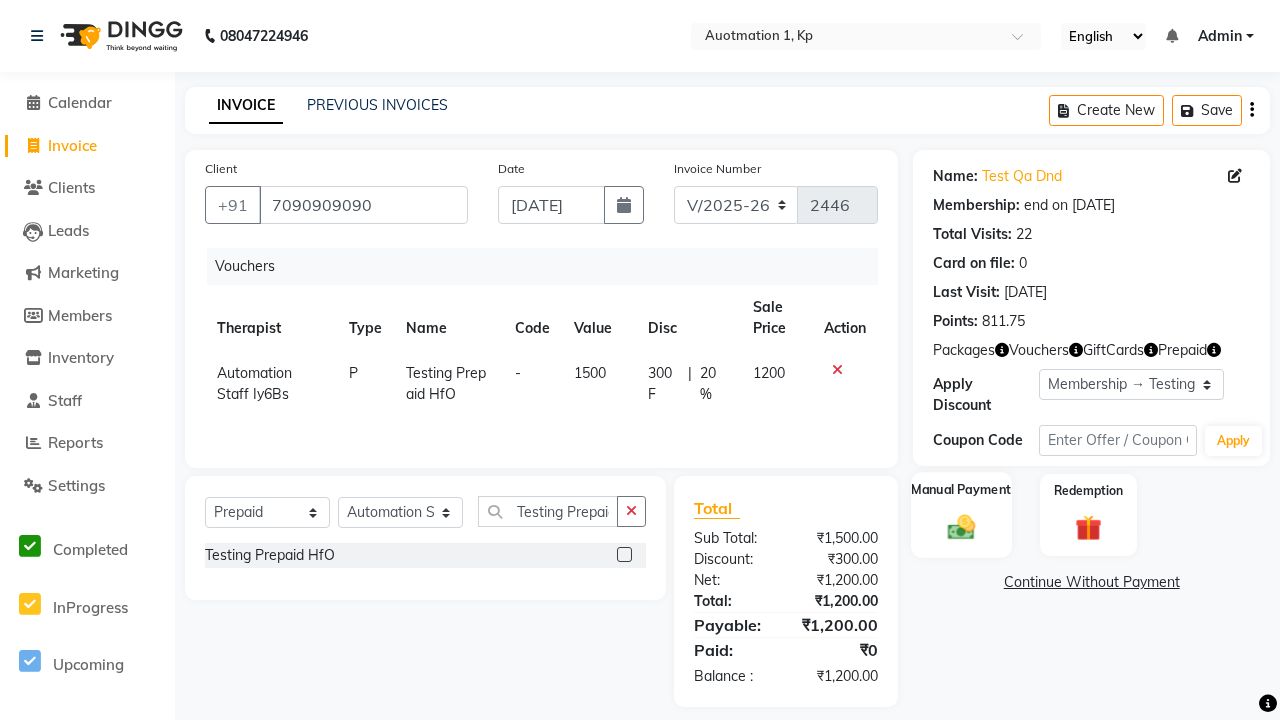 click 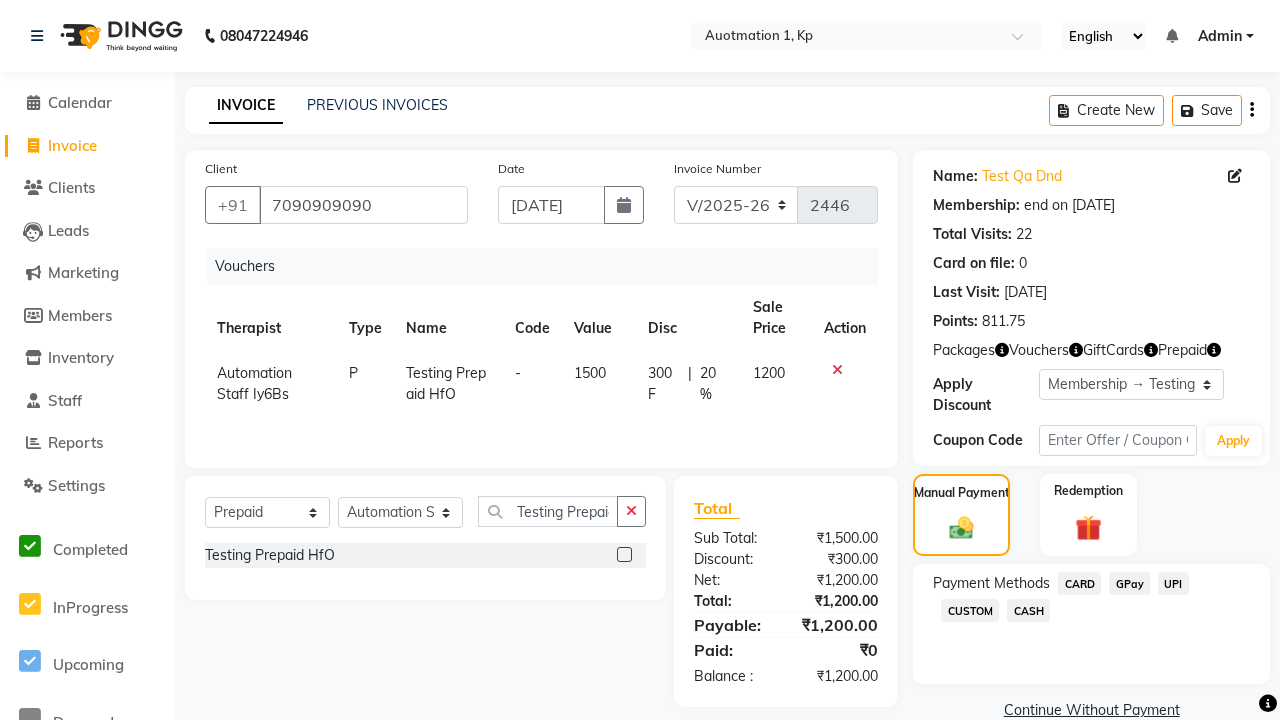 click on "CARD" 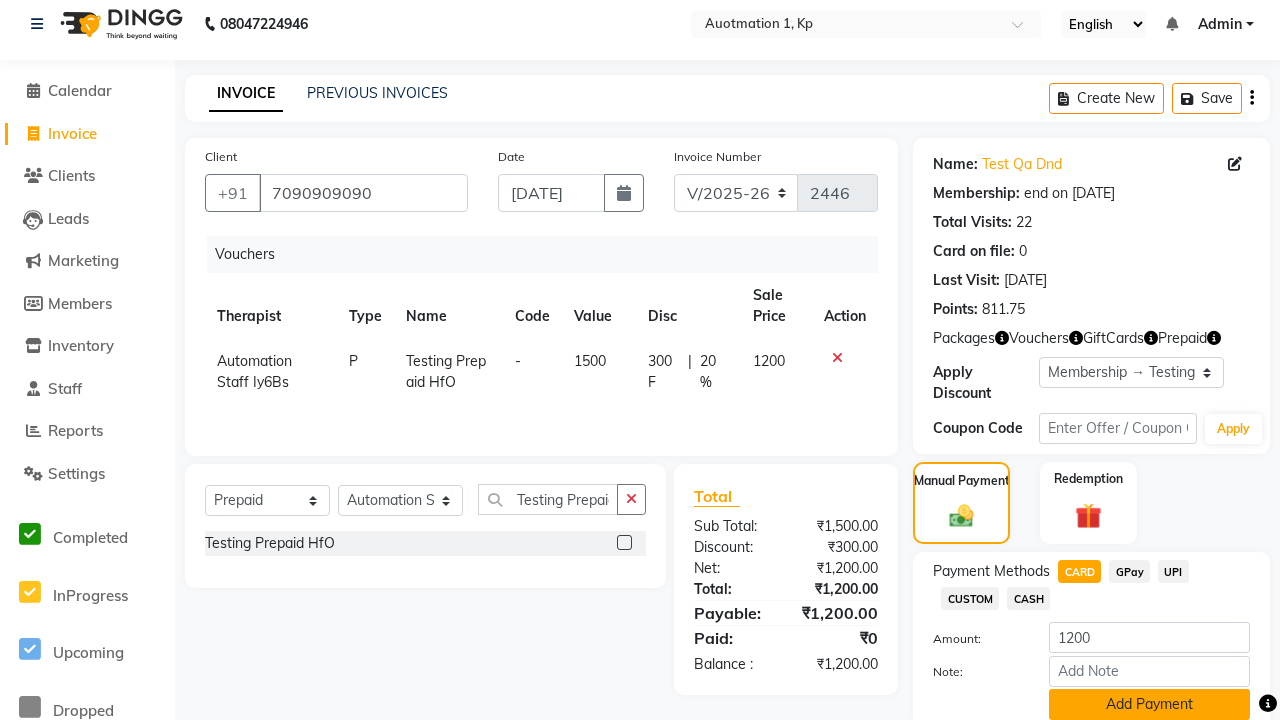 click on "Add Payment" 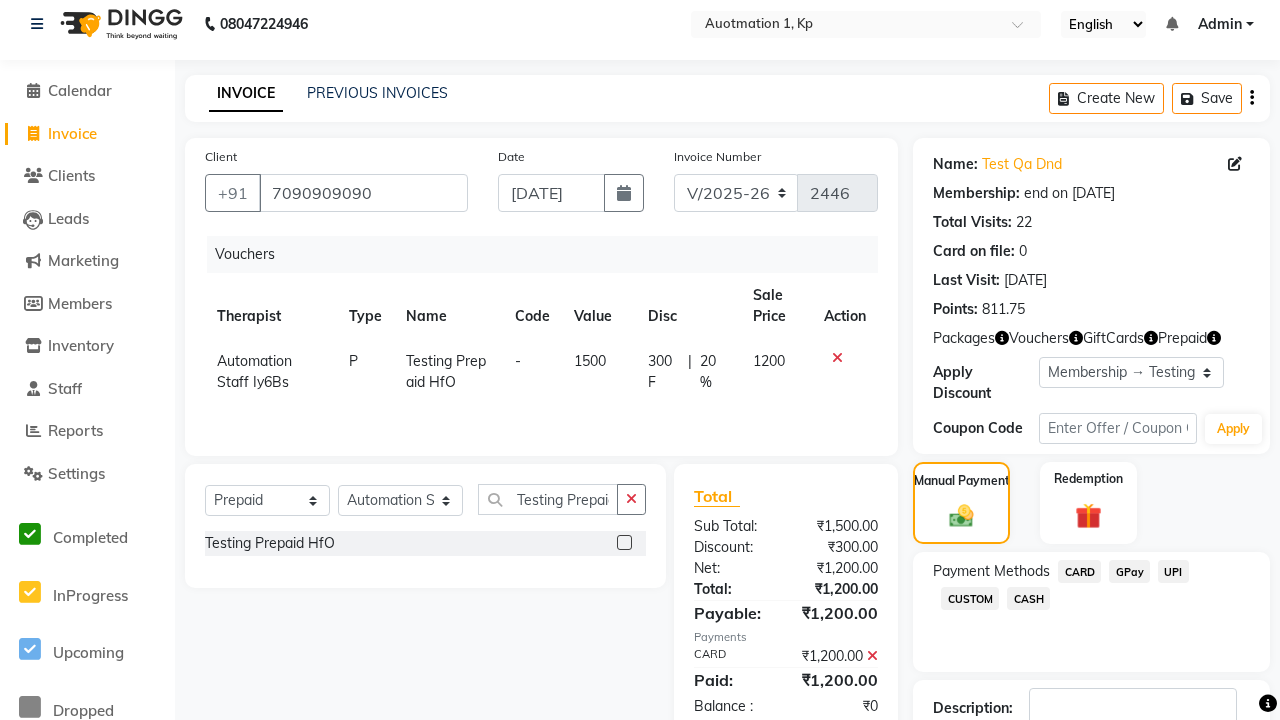 scroll, scrollTop: 148, scrollLeft: 0, axis: vertical 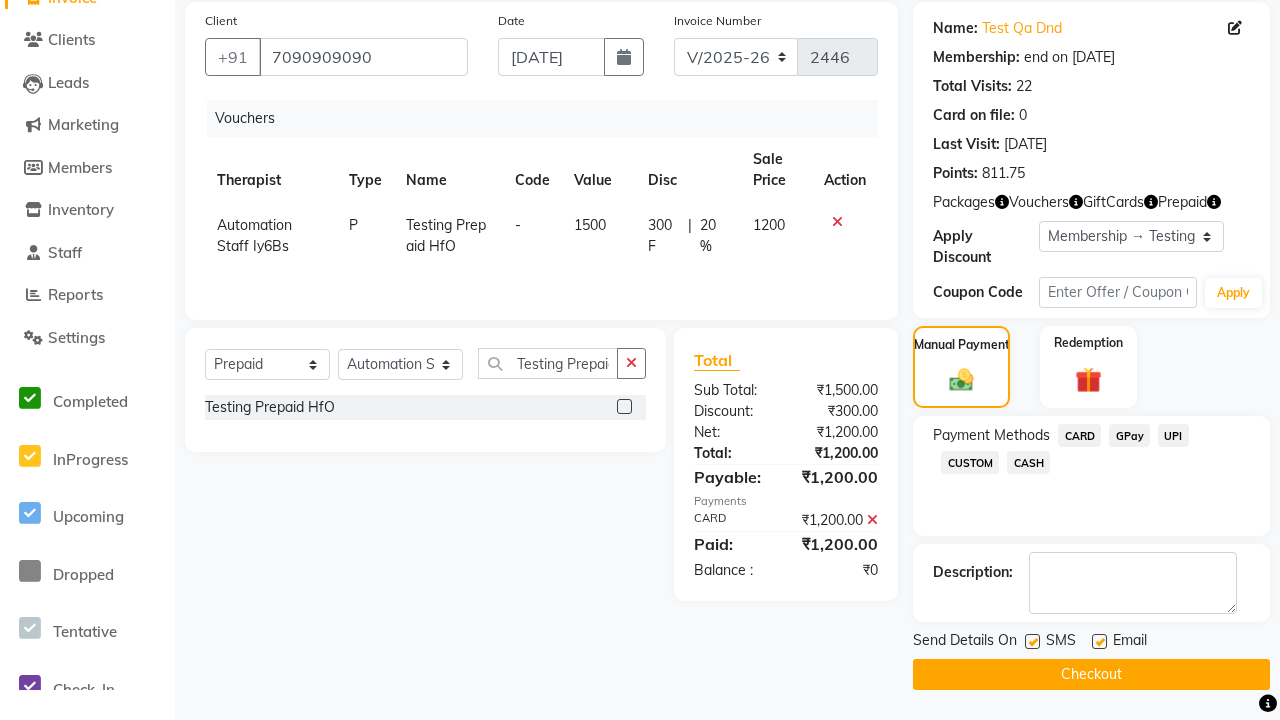 click 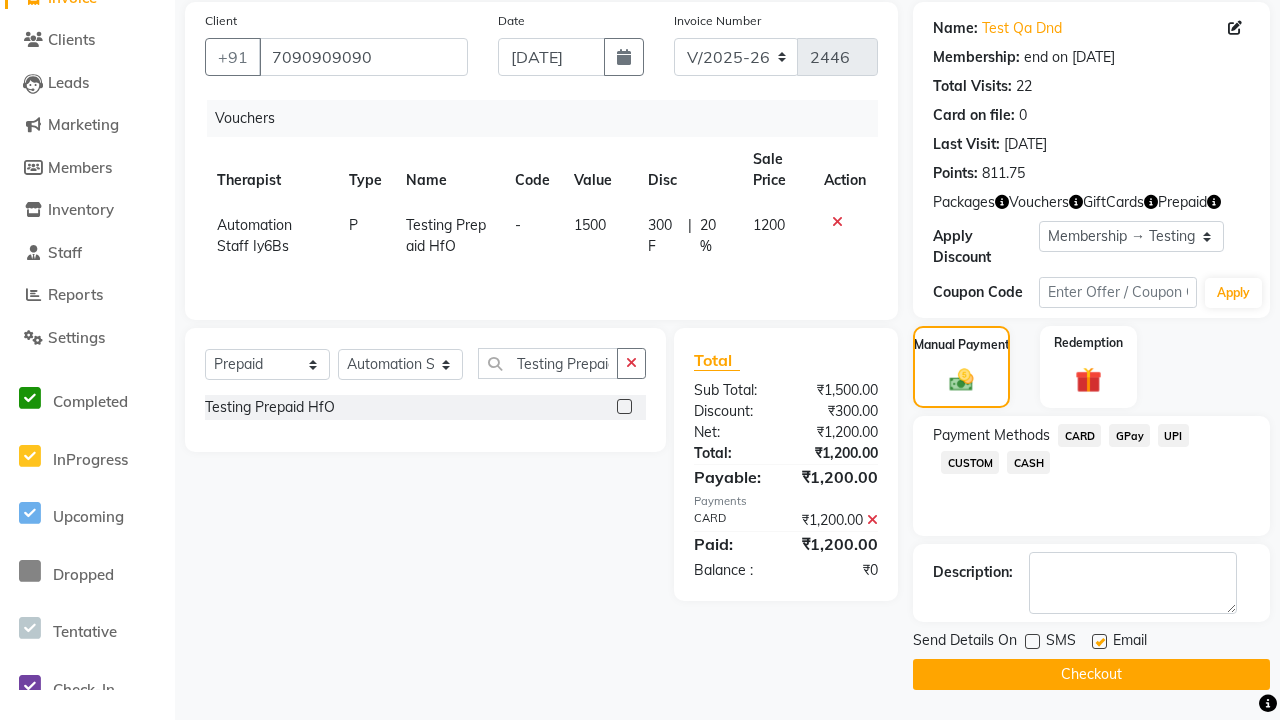 click 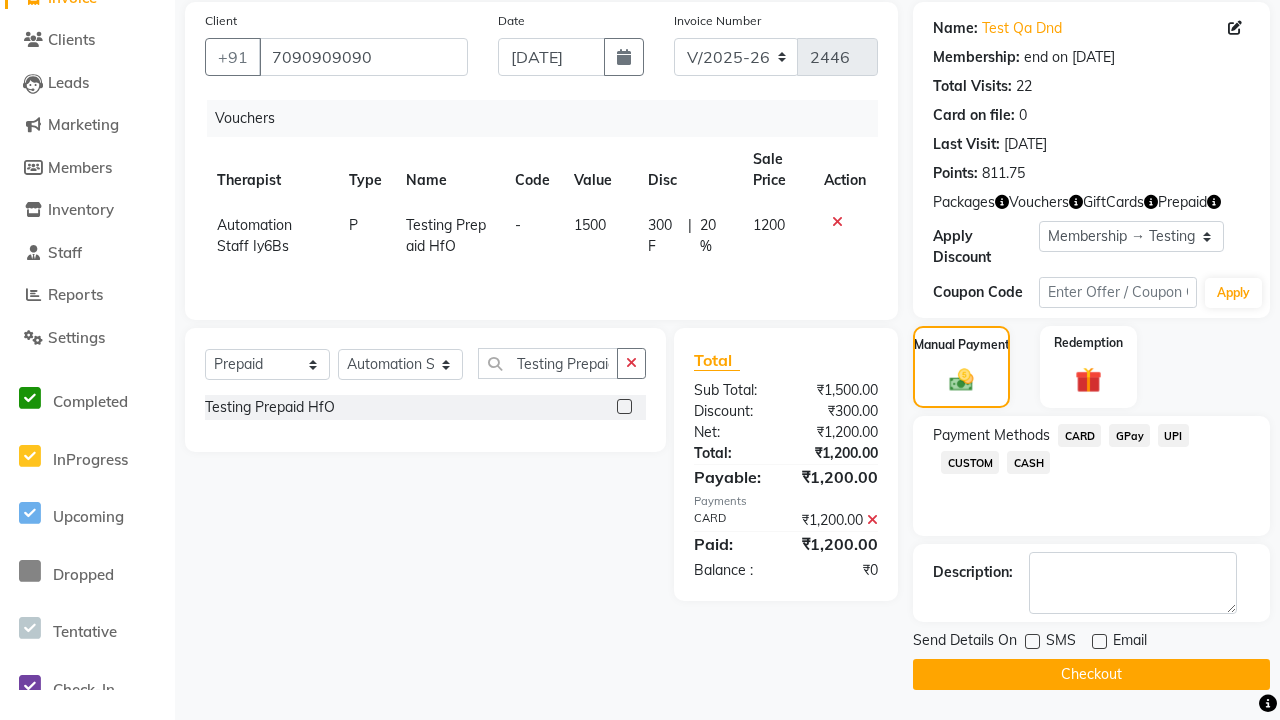 click on "Checkout" 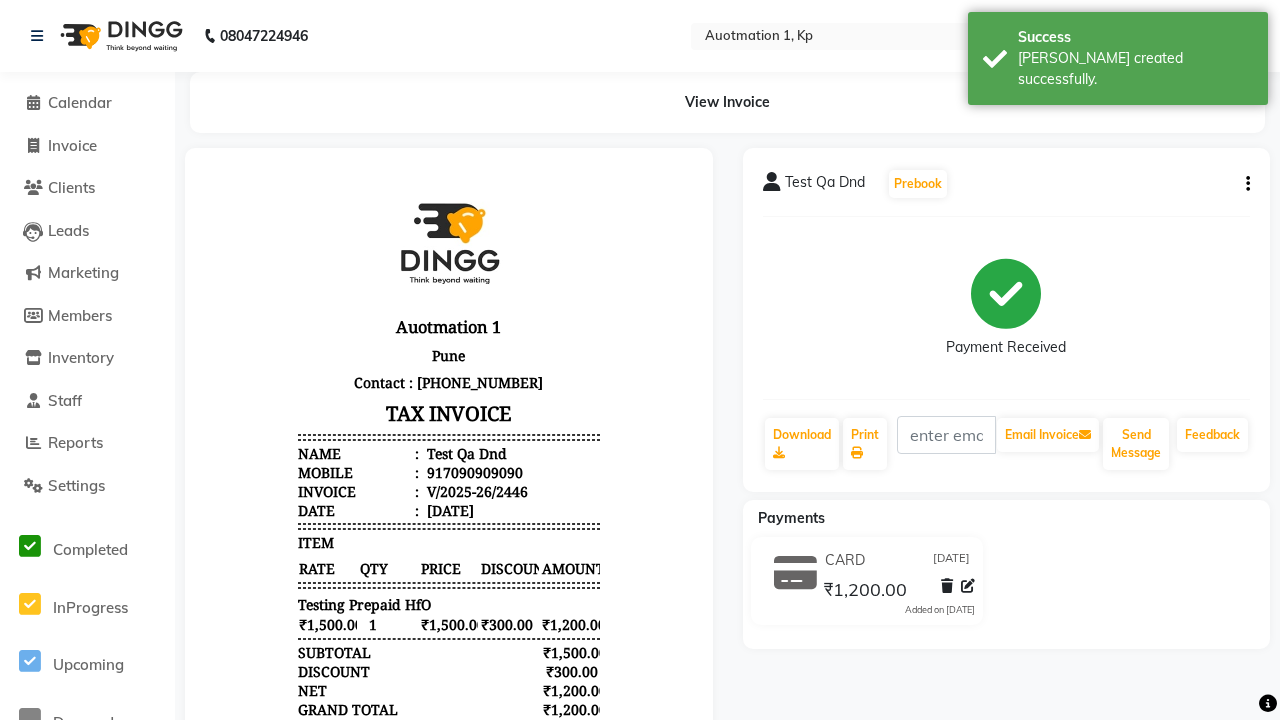 scroll, scrollTop: 0, scrollLeft: 0, axis: both 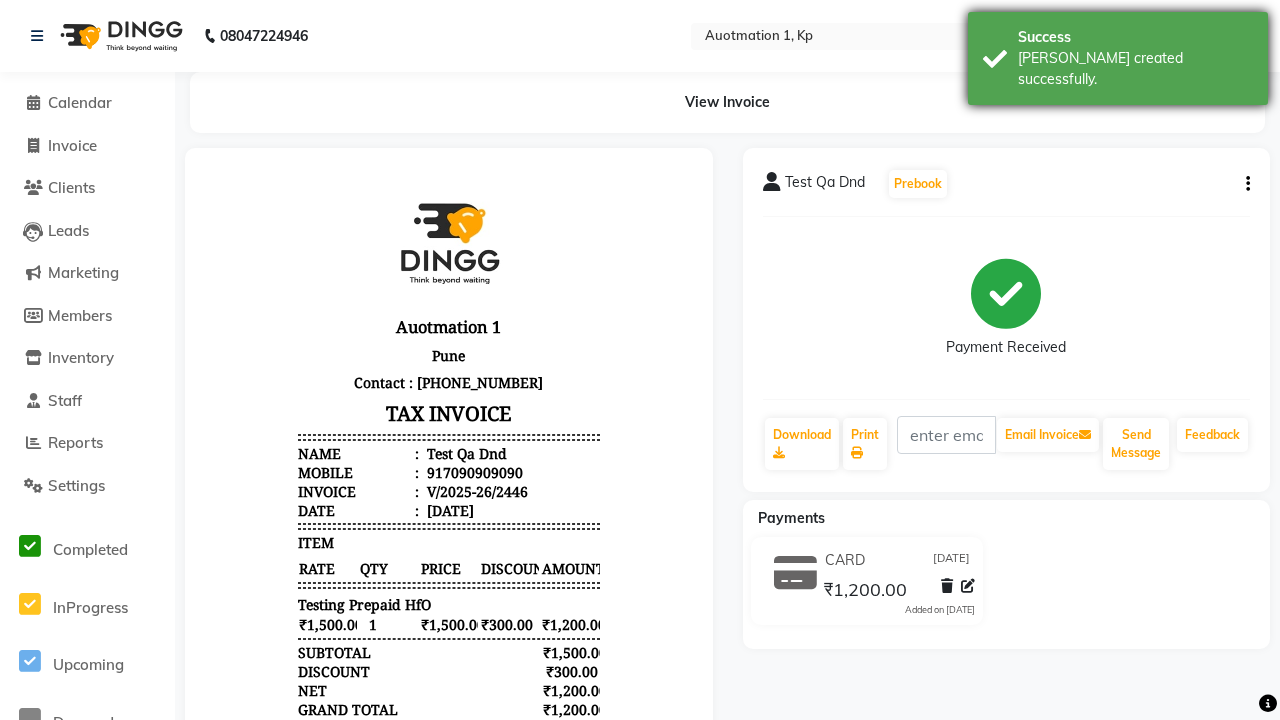 click on "[PERSON_NAME] created successfully." at bounding box center (1135, 69) 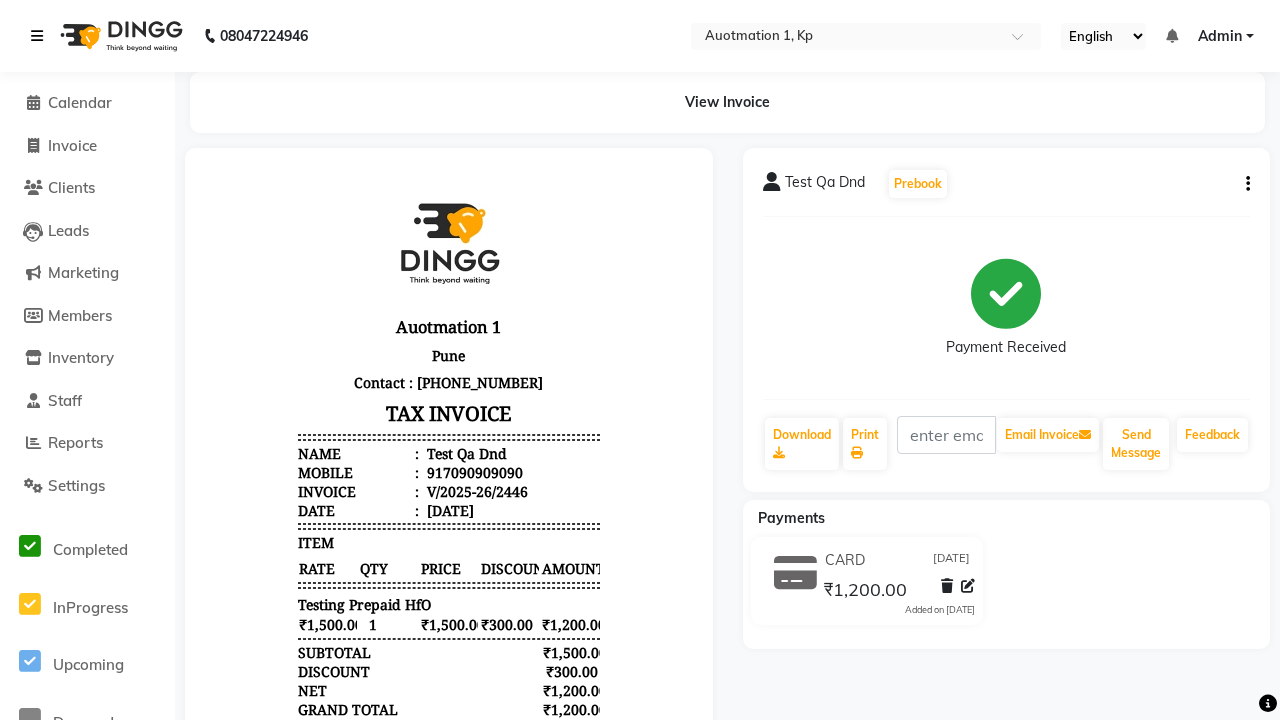 click at bounding box center [37, 36] 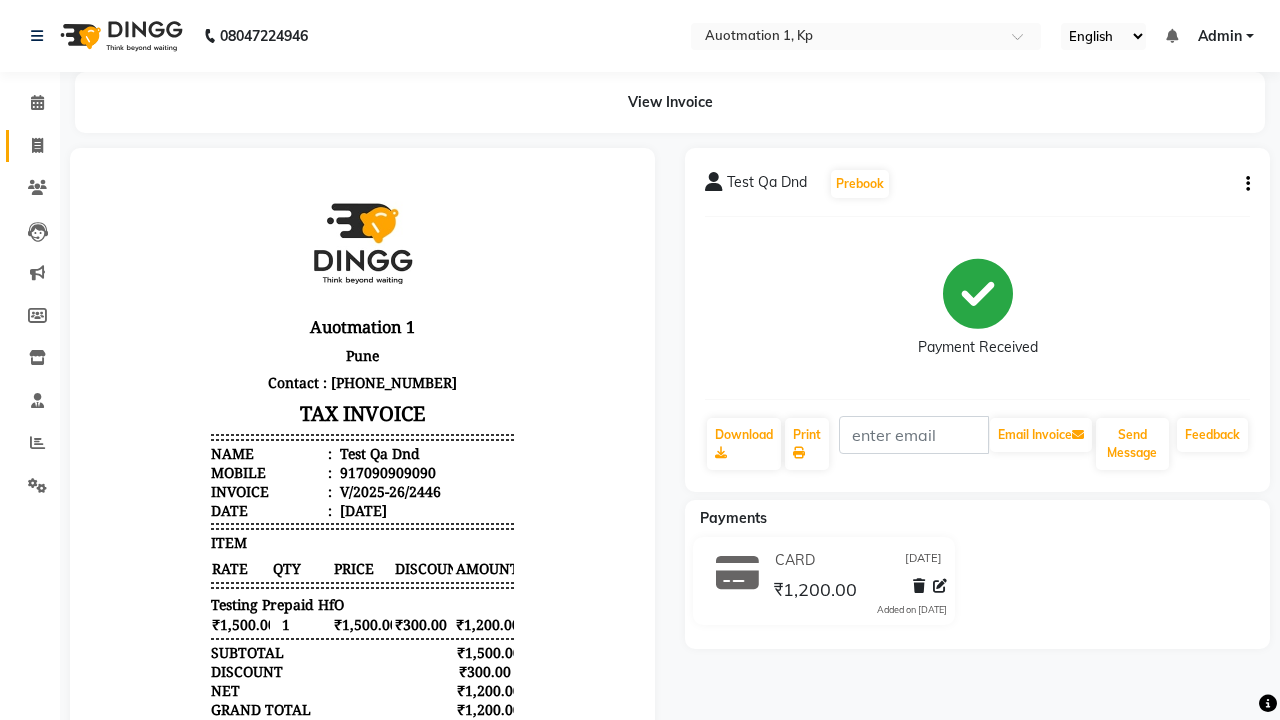 click 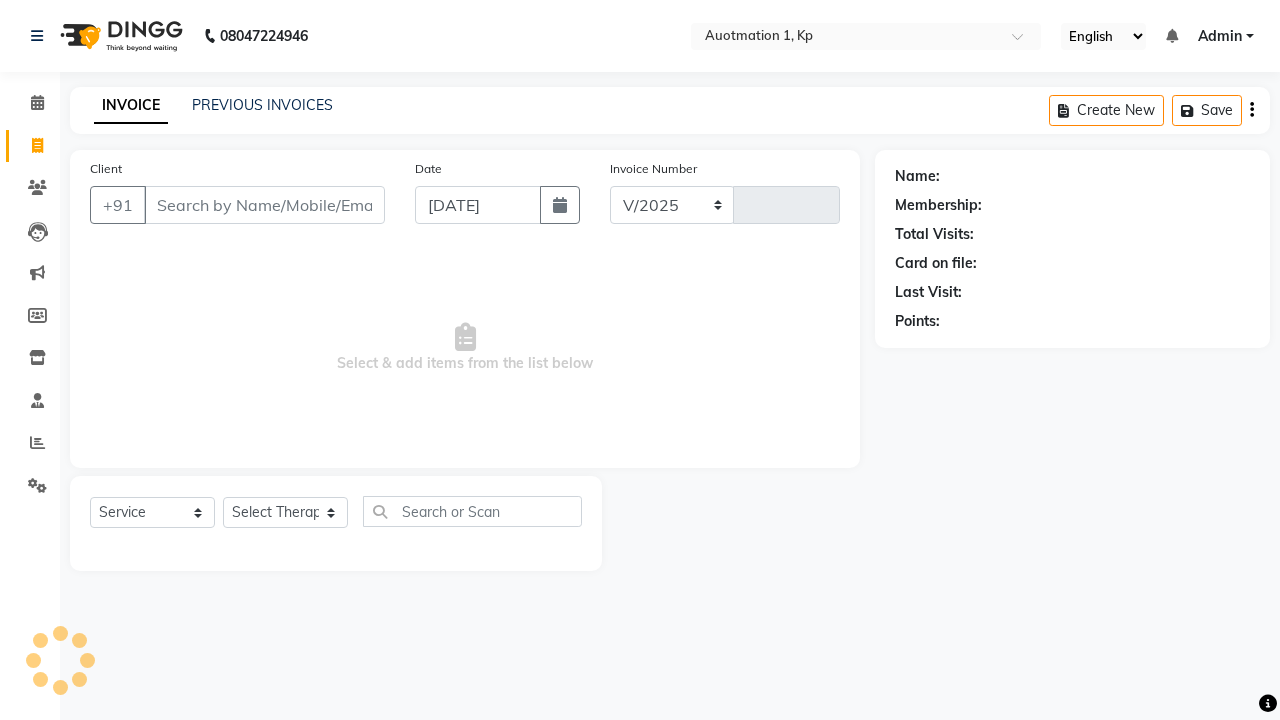select on "150" 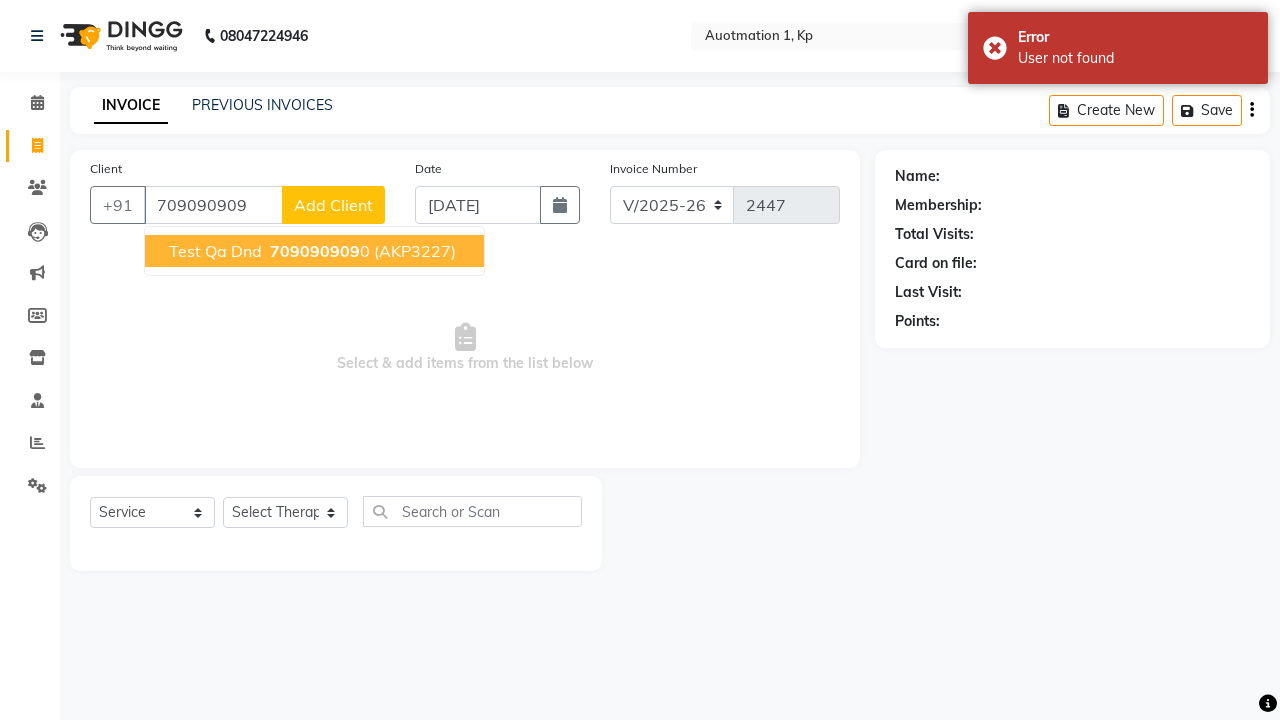click on "709090909" at bounding box center [315, 251] 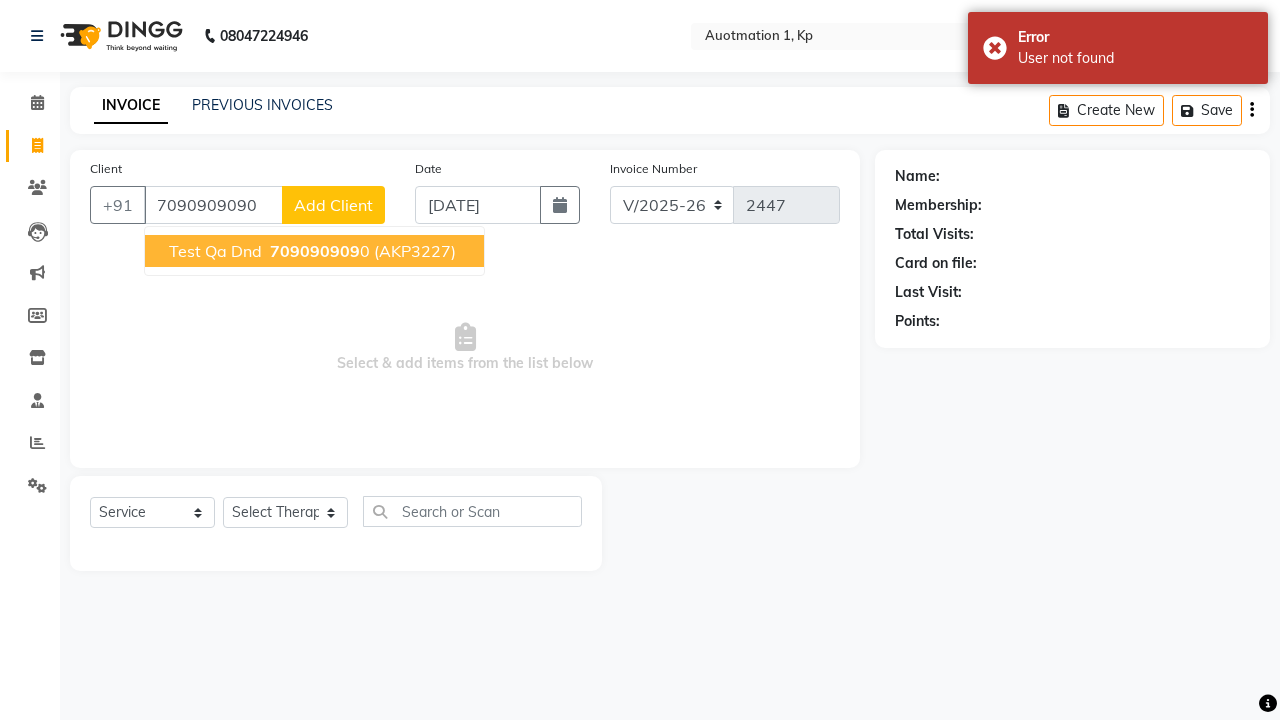 type on "7090909090" 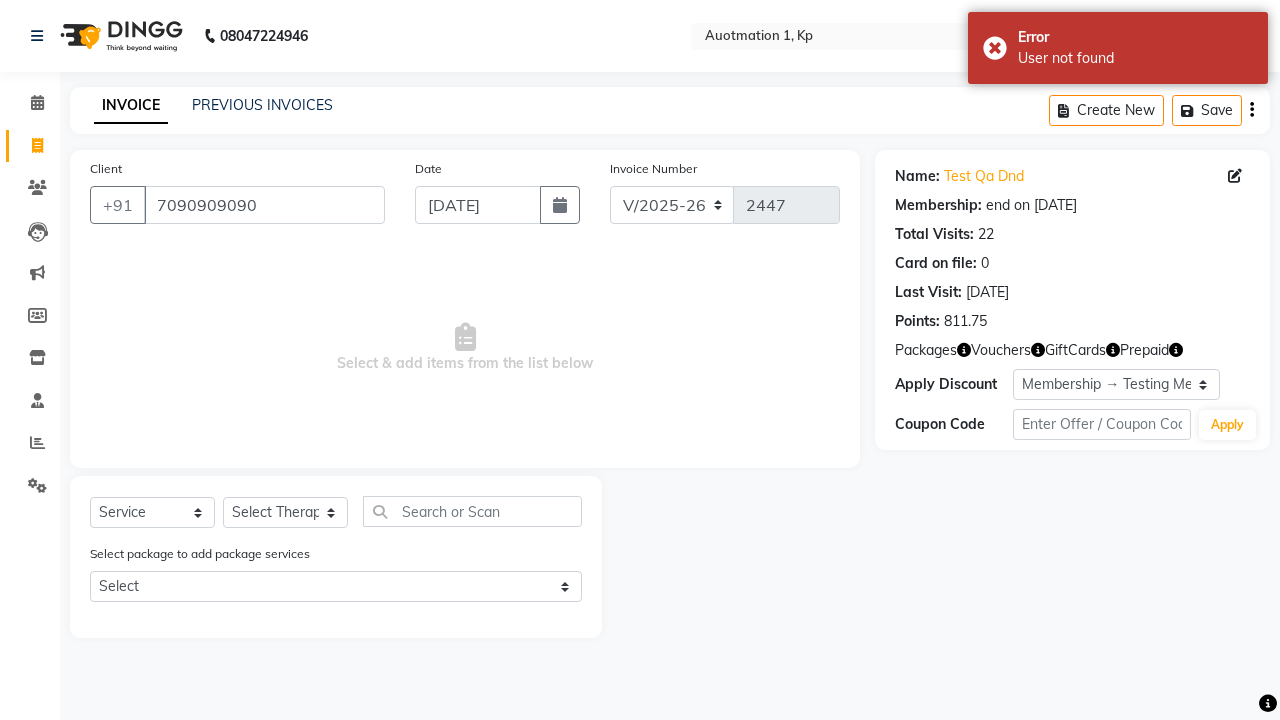 select on "0:" 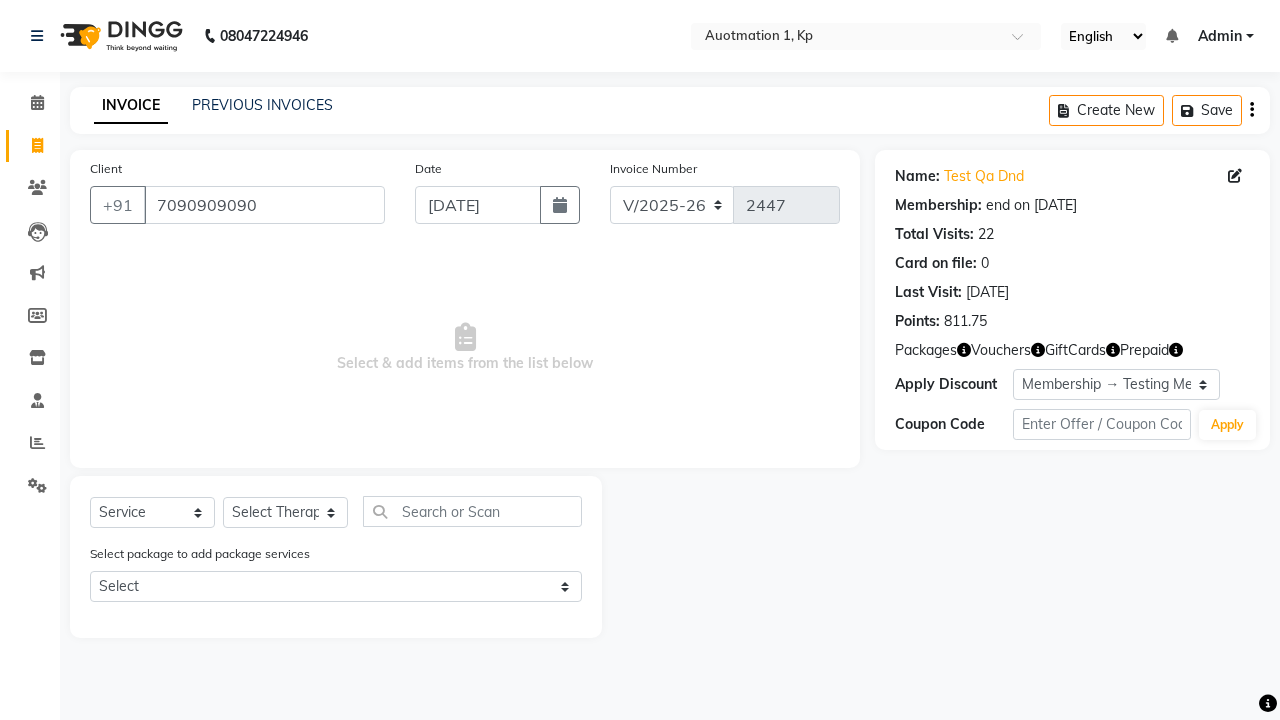 select on "5421" 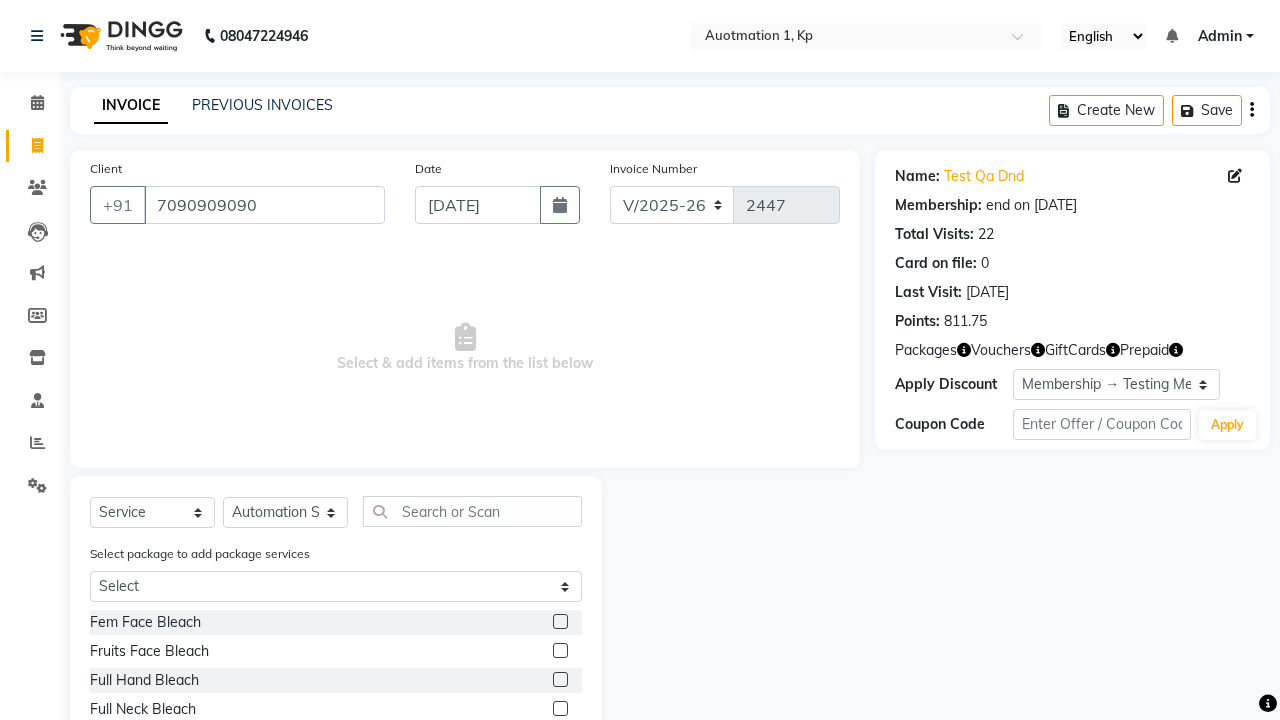 click 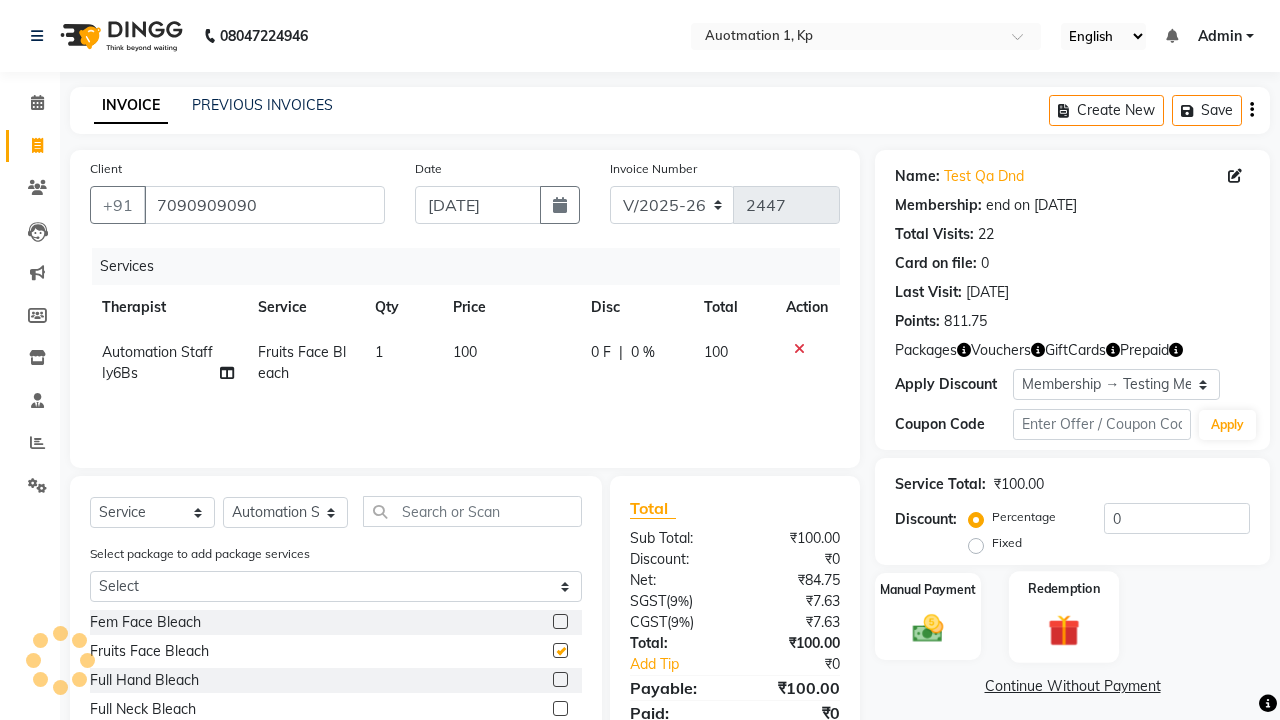 click 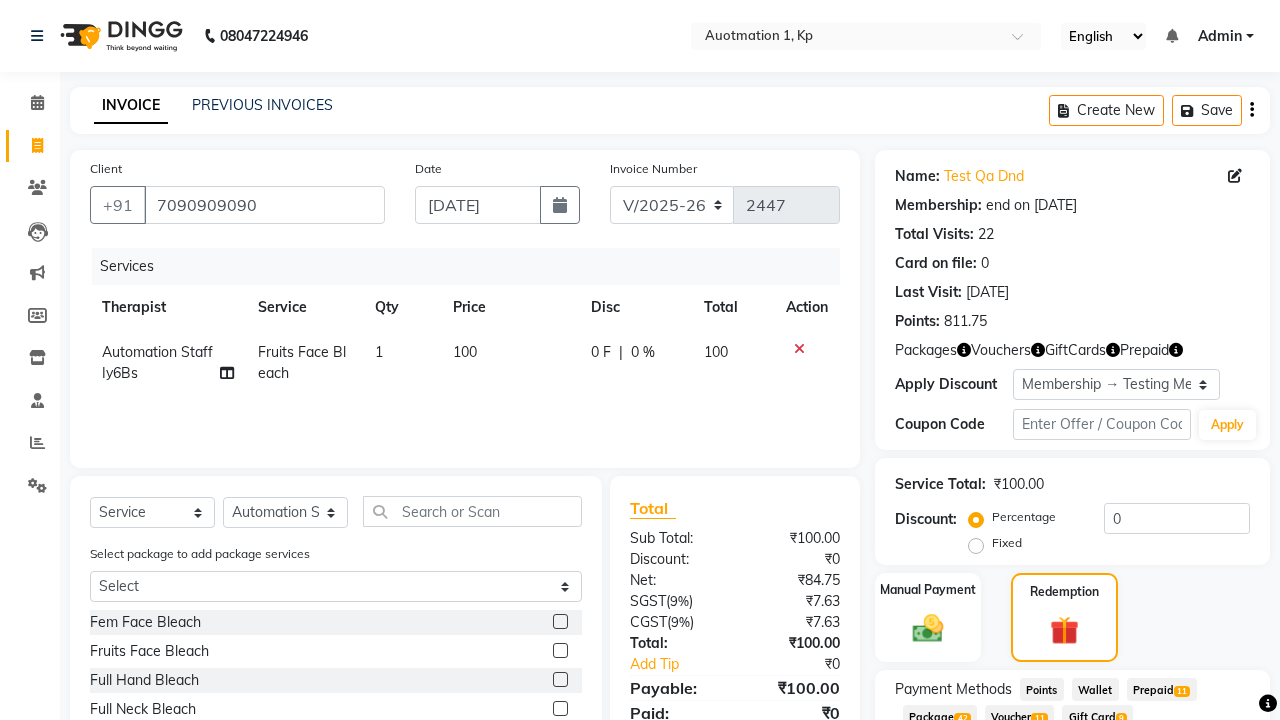 click on "Prepaid  11" 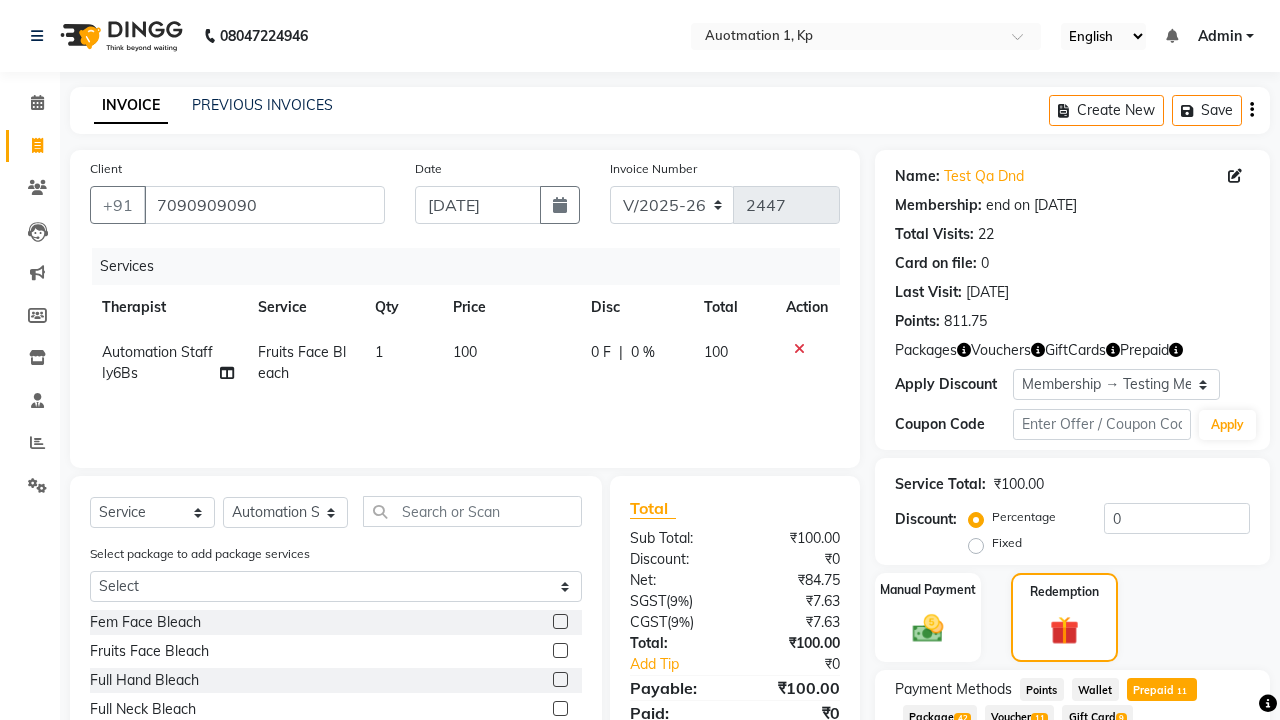click on "Add" at bounding box center [1202, 797] 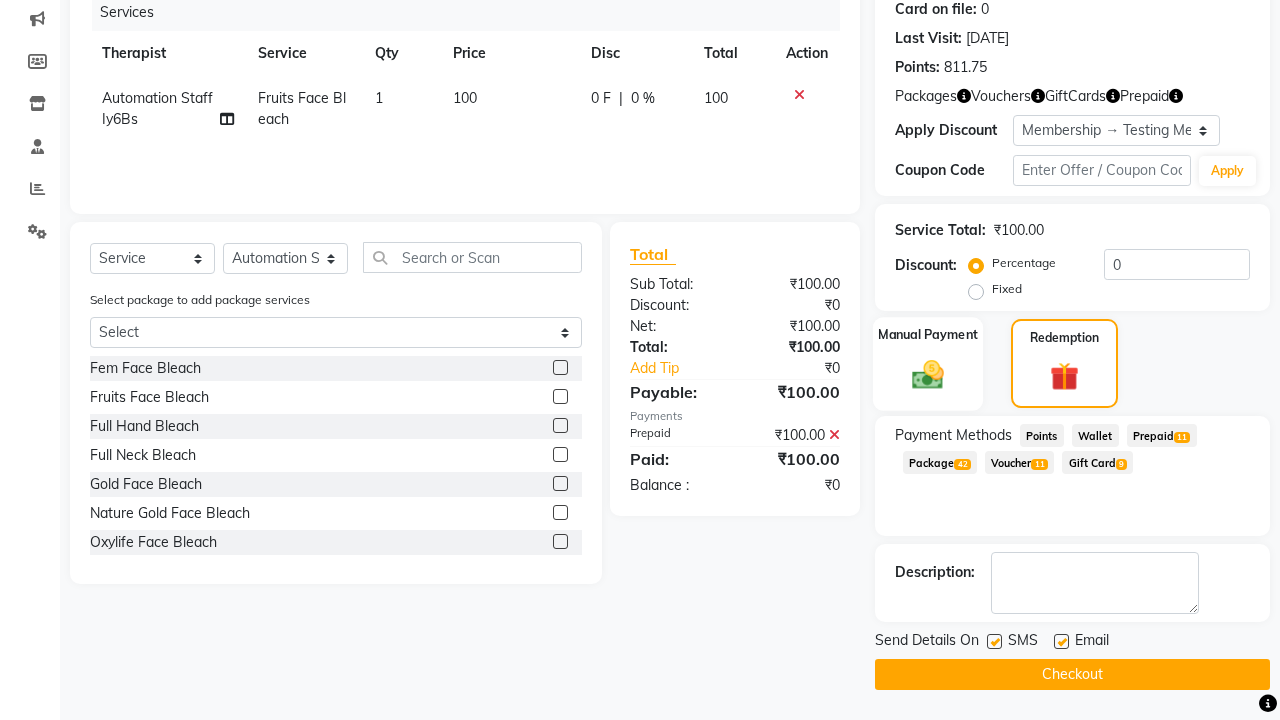 click 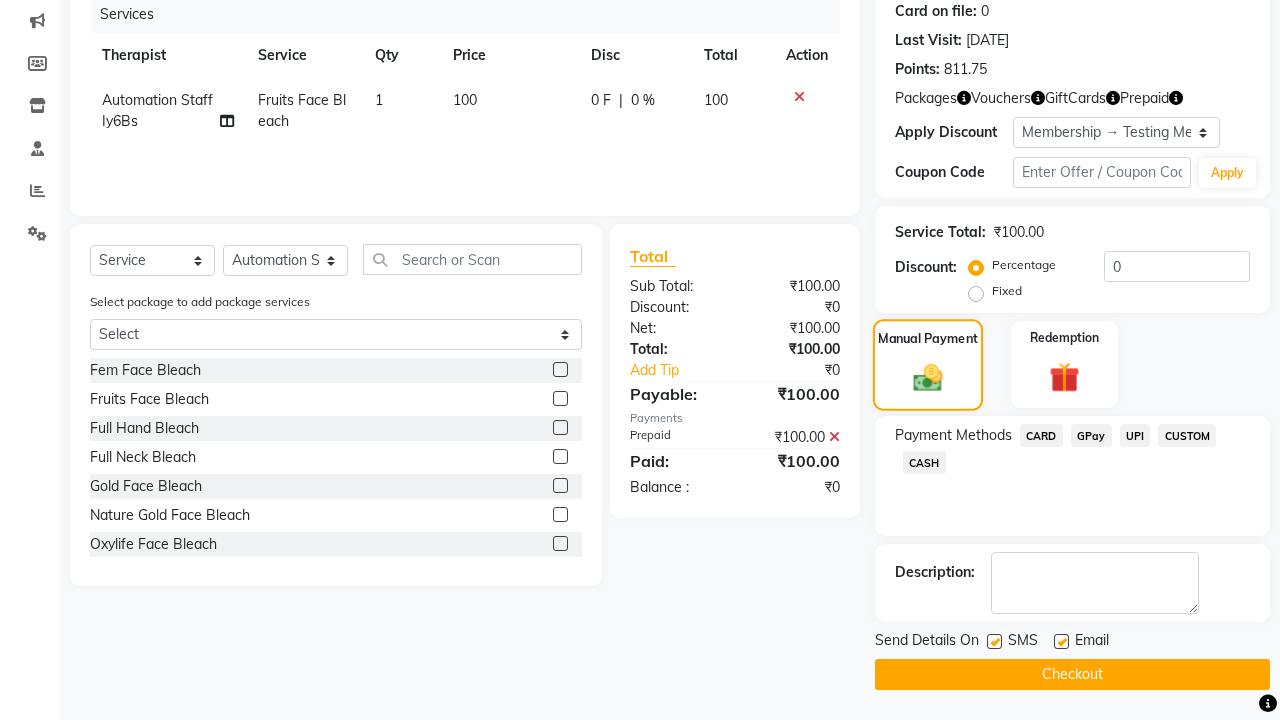 scroll, scrollTop: 252, scrollLeft: 0, axis: vertical 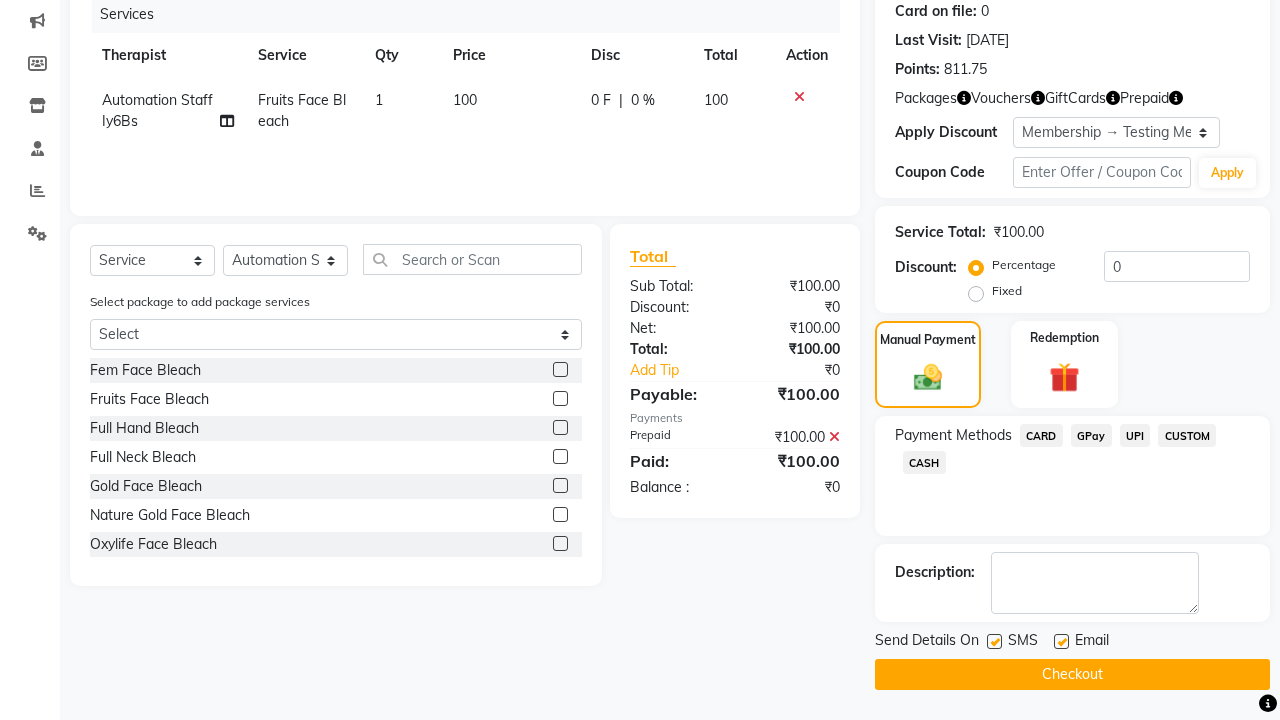 click on "CARD" 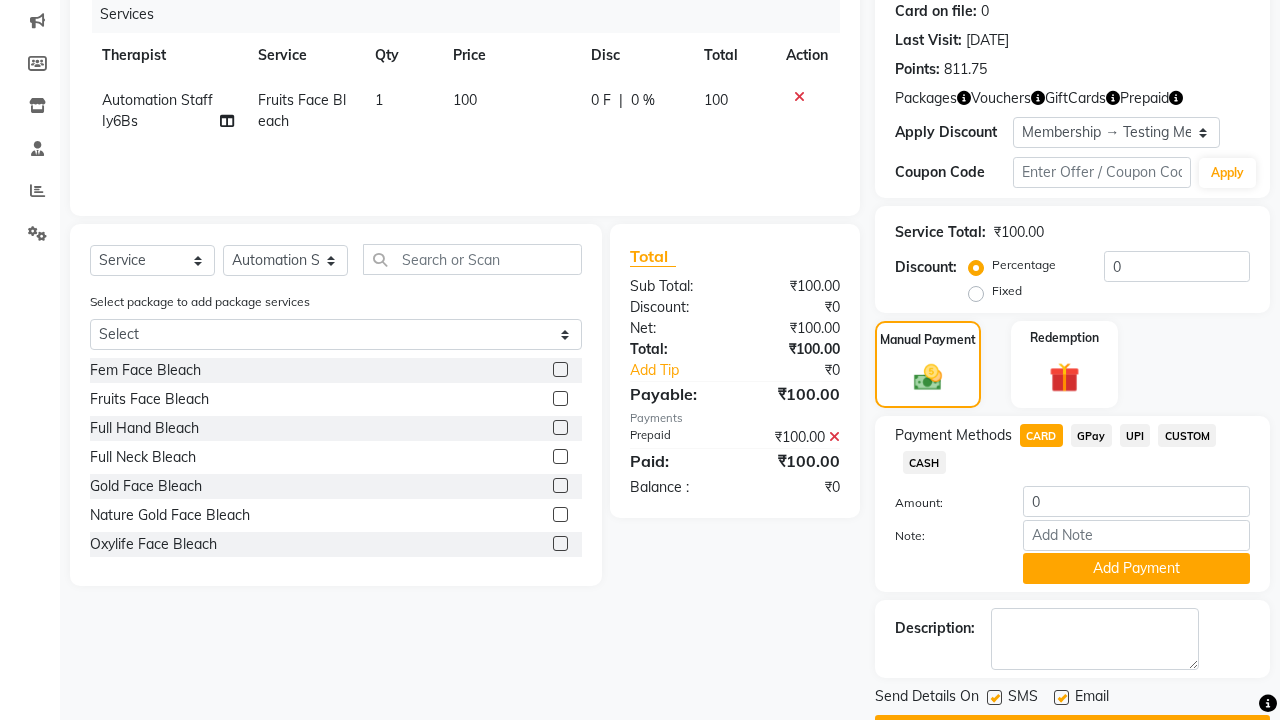 scroll, scrollTop: 308, scrollLeft: 0, axis: vertical 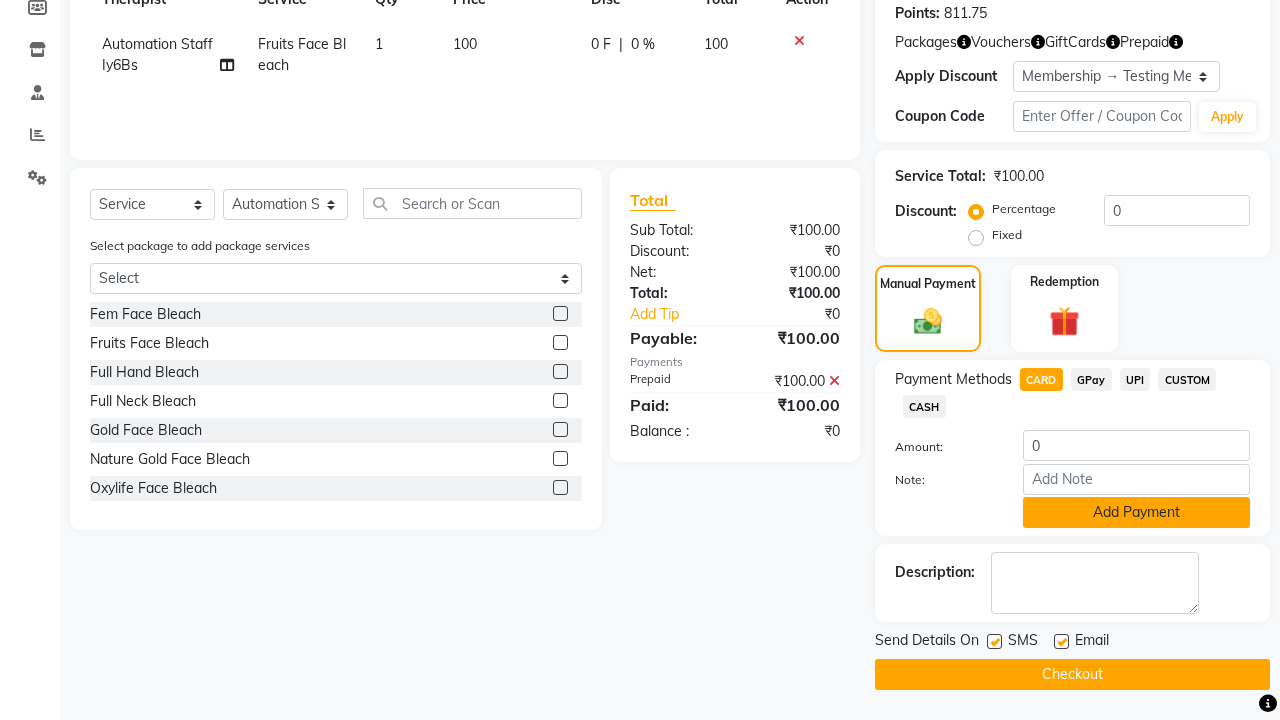 click on "Add Payment" 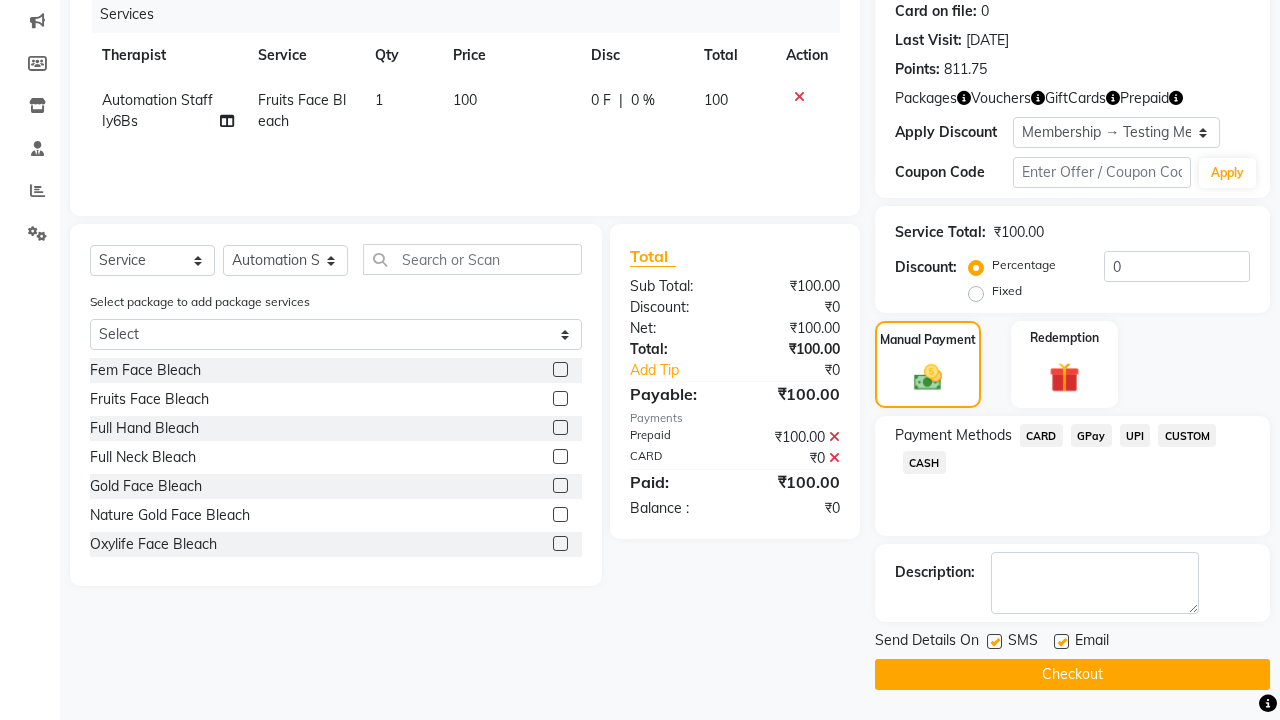 scroll, scrollTop: 252, scrollLeft: 0, axis: vertical 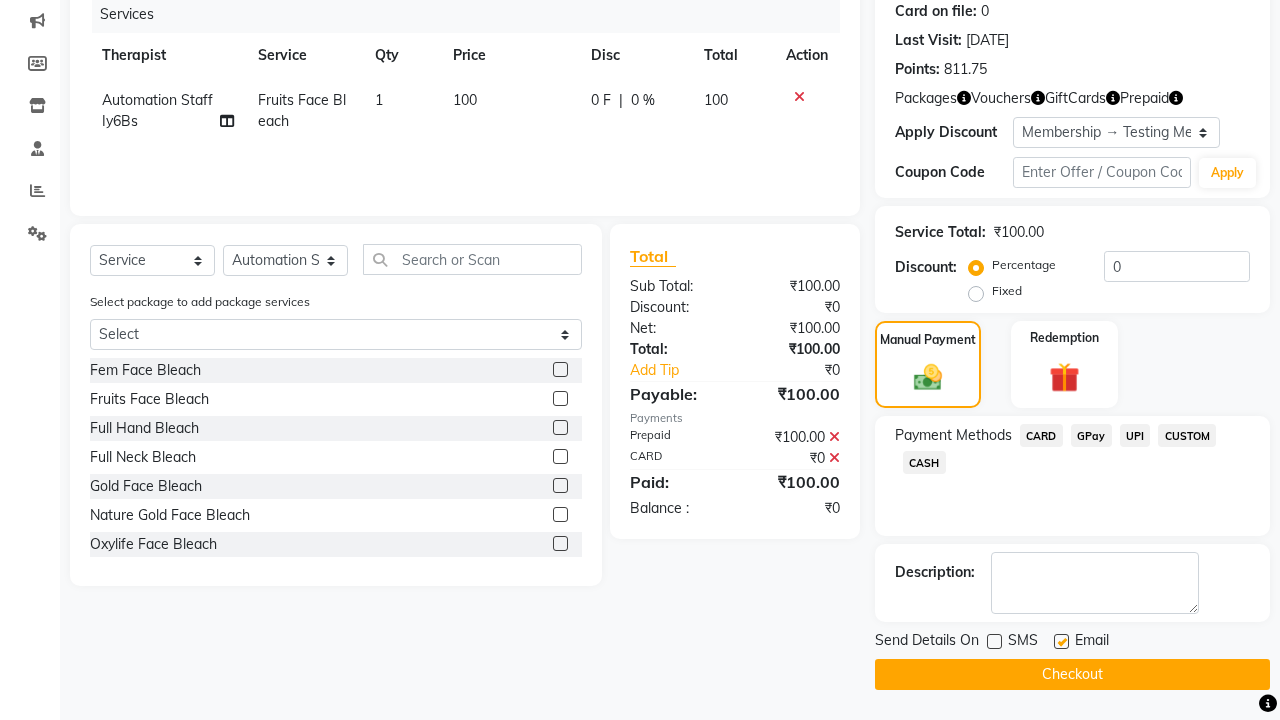 click on "Admin" at bounding box center [1220, -216] 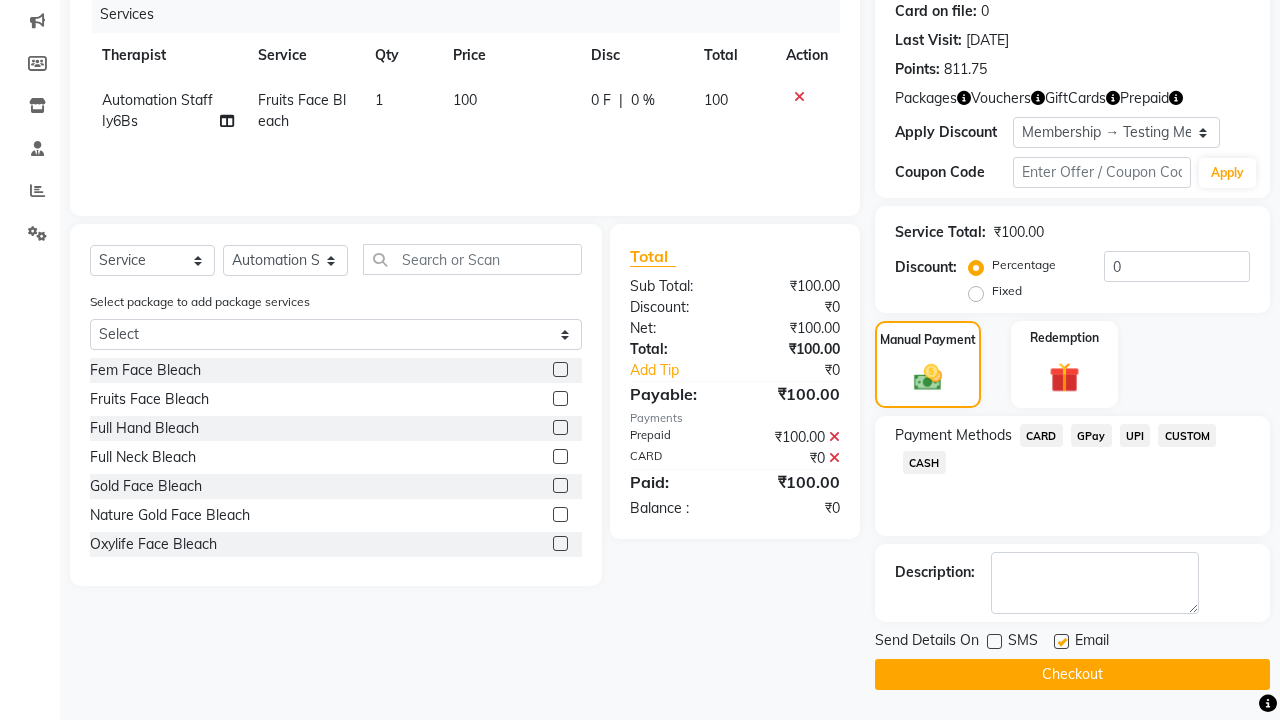 click 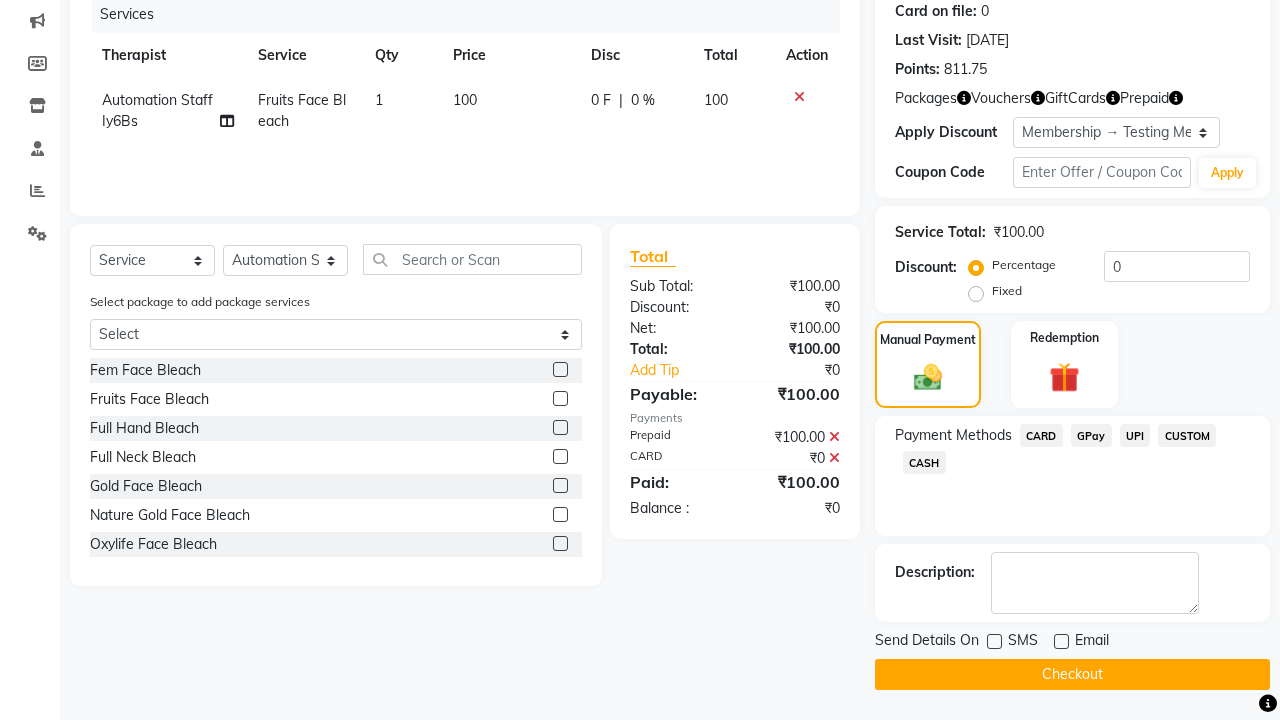 click on "Checkout" 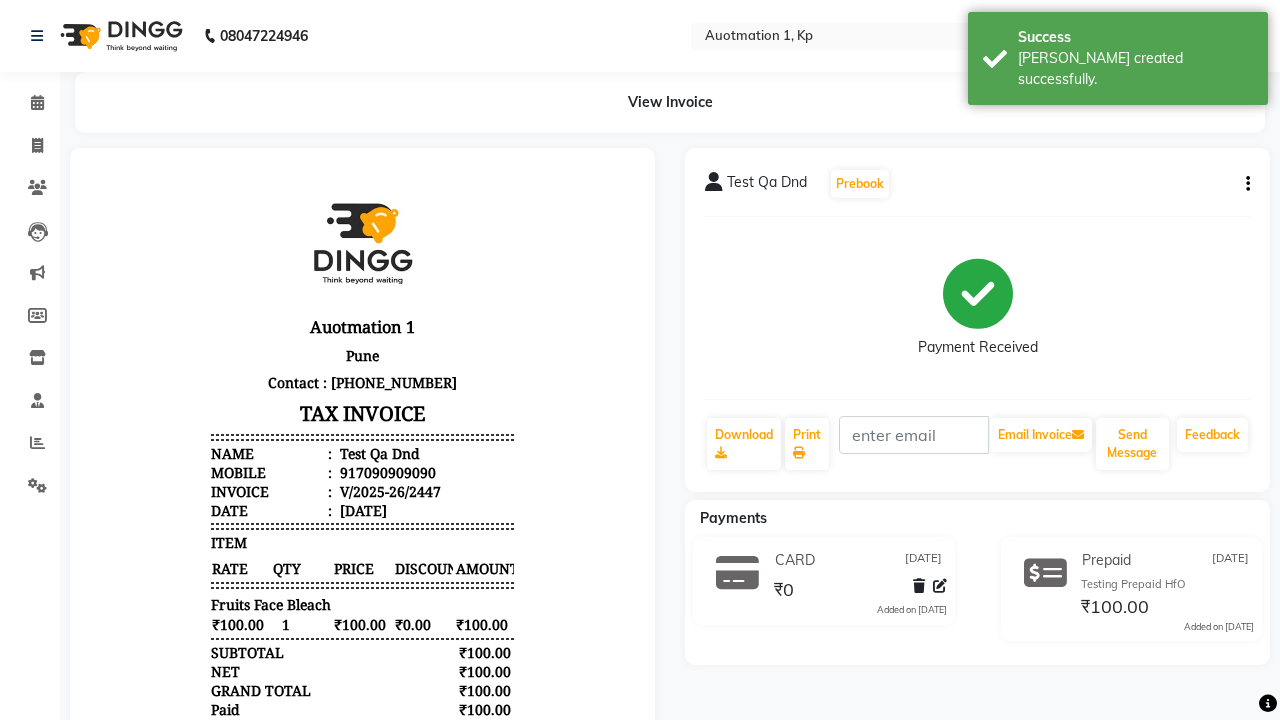 scroll, scrollTop: 0, scrollLeft: 0, axis: both 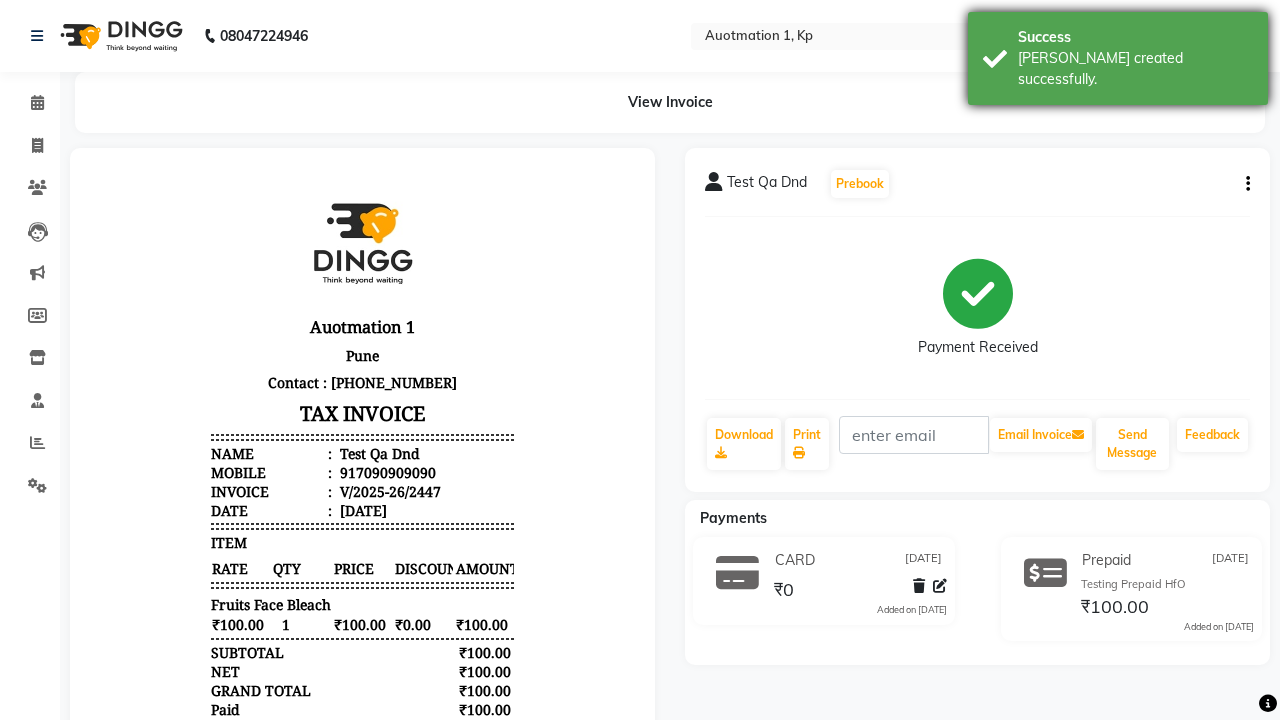 click on "[PERSON_NAME] created successfully." at bounding box center [1135, 69] 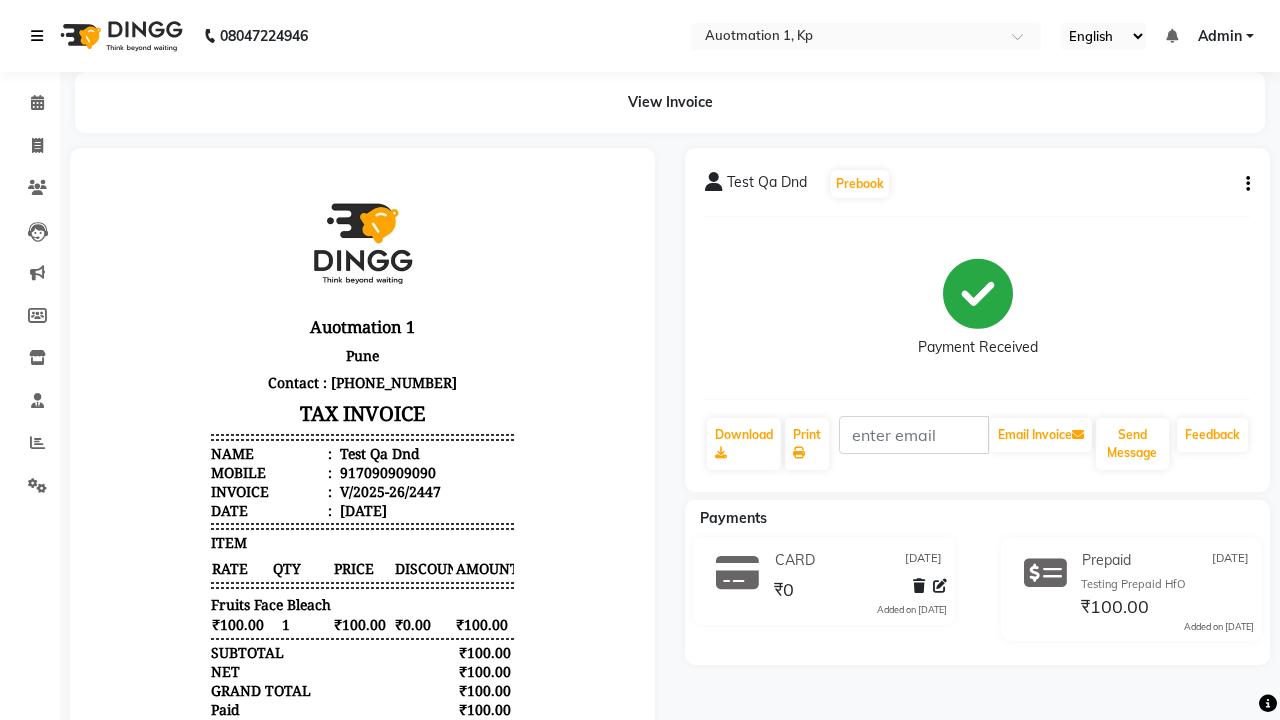 click at bounding box center [37, 36] 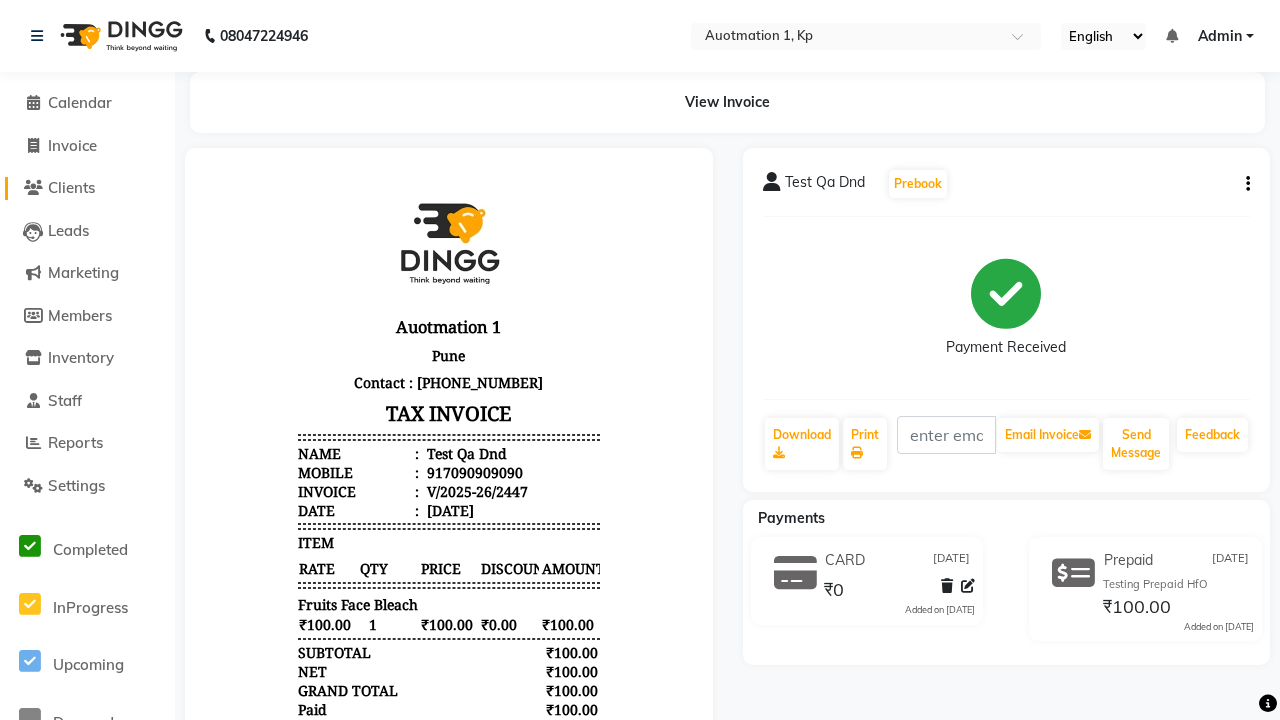 click on "Clients" 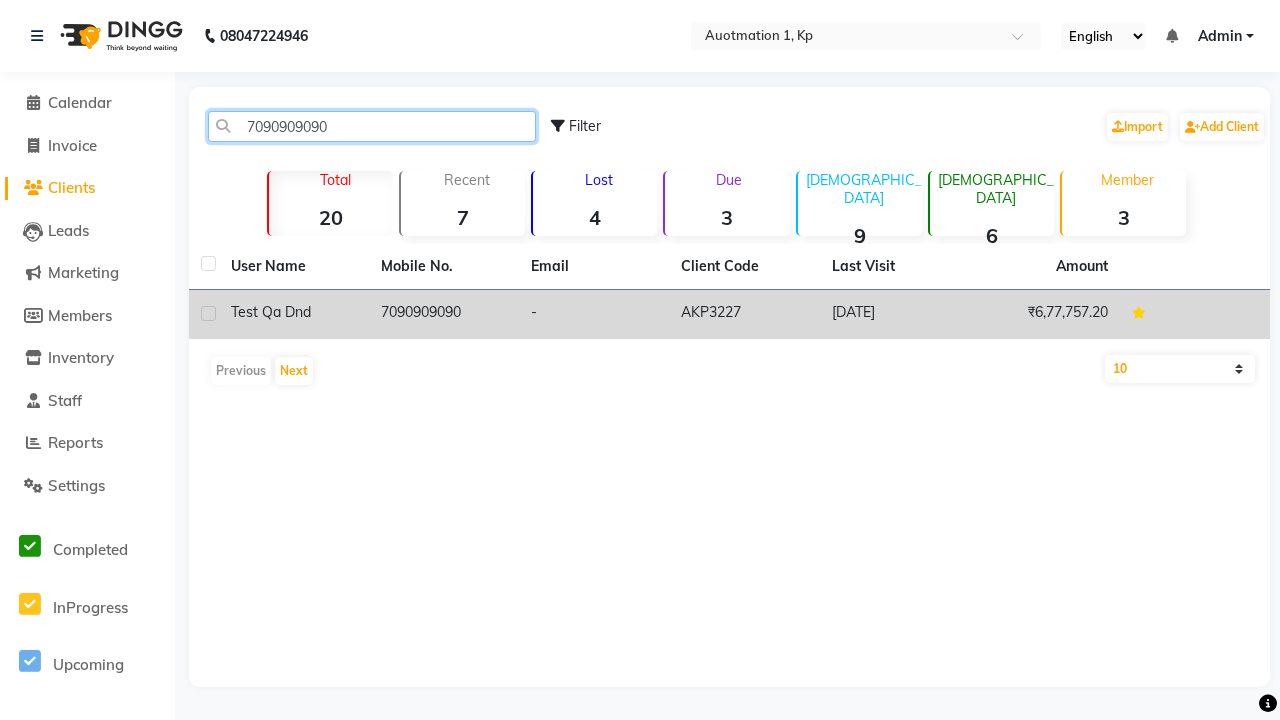 type on "7090909090" 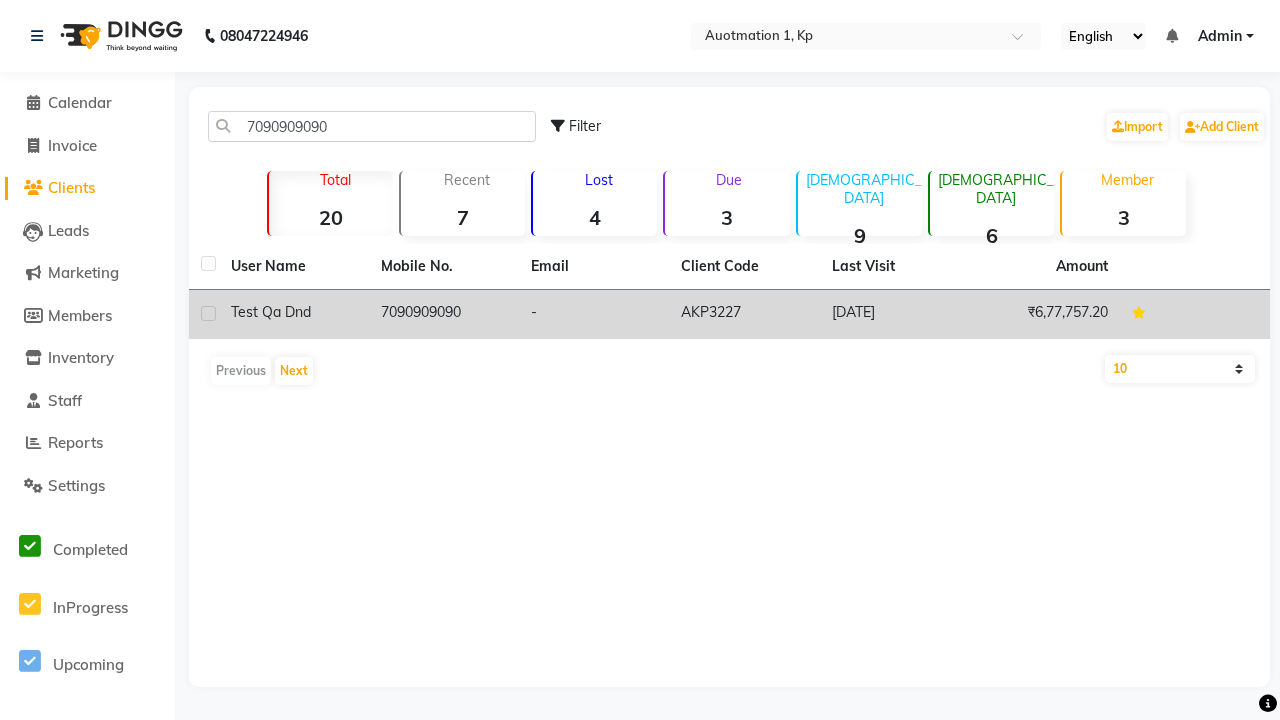 click on "7090909090" 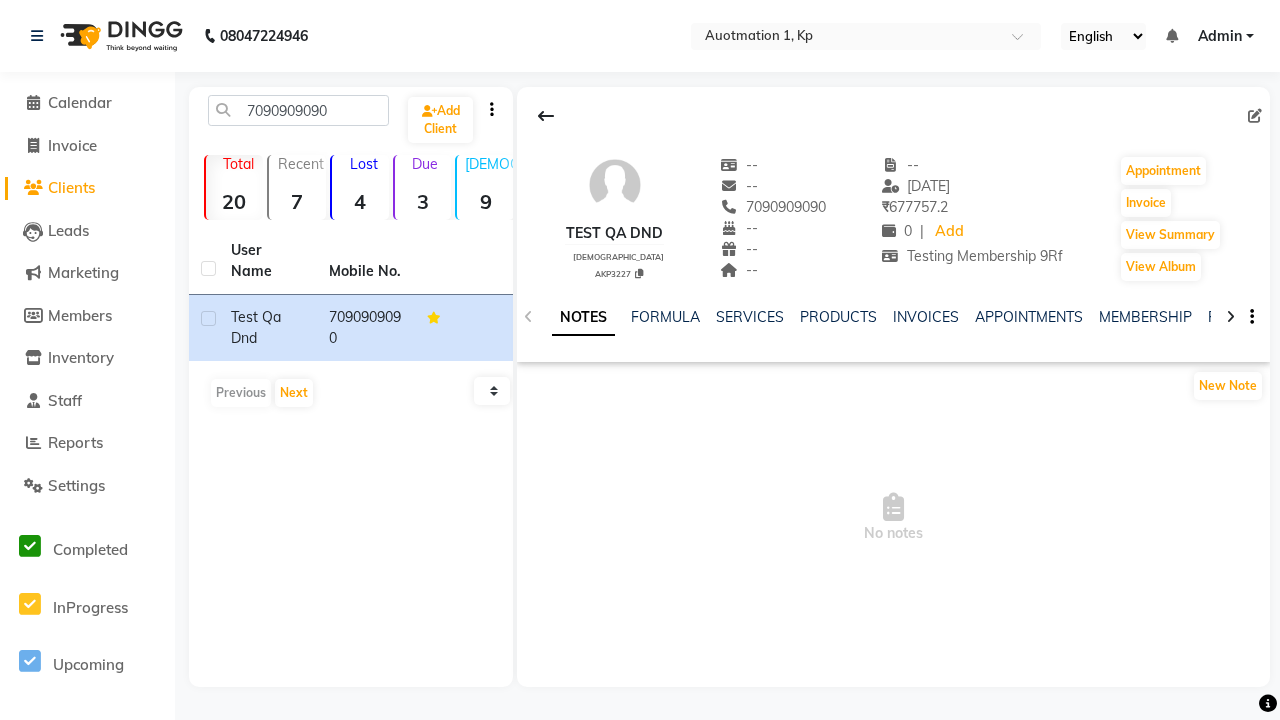 click on "VOUCHERS" 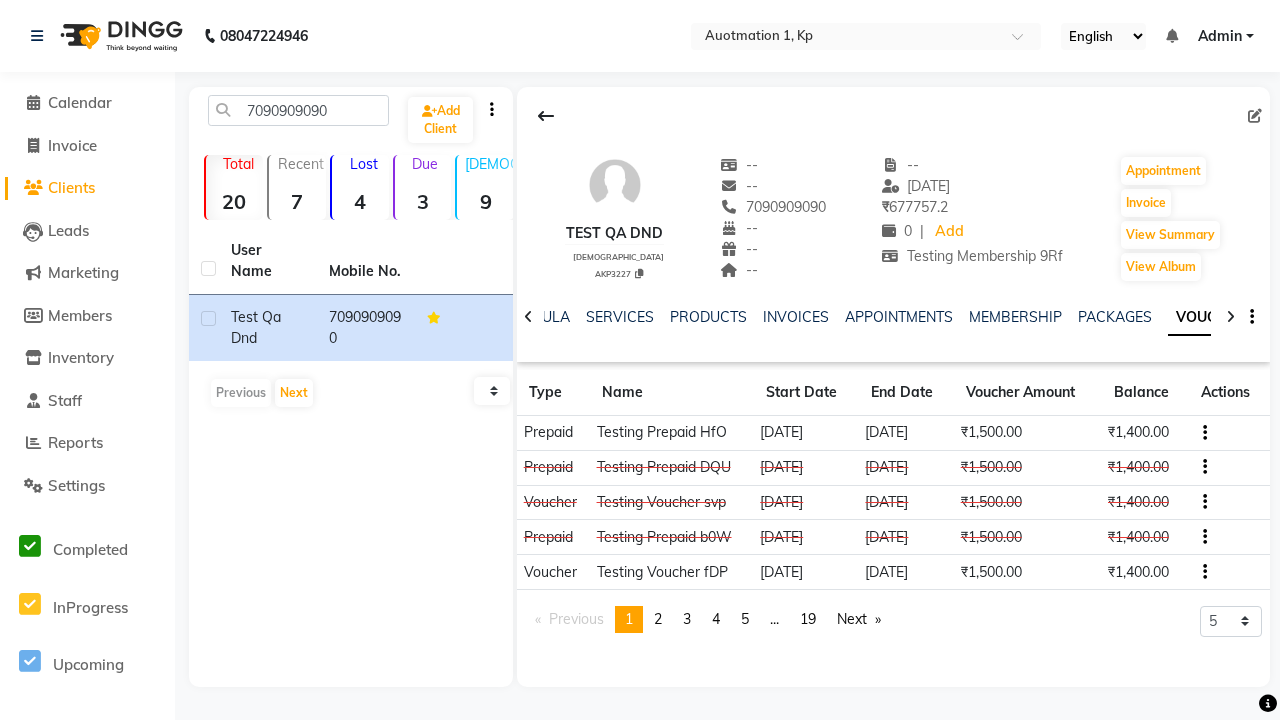 scroll, scrollTop: 0, scrollLeft: 460, axis: horizontal 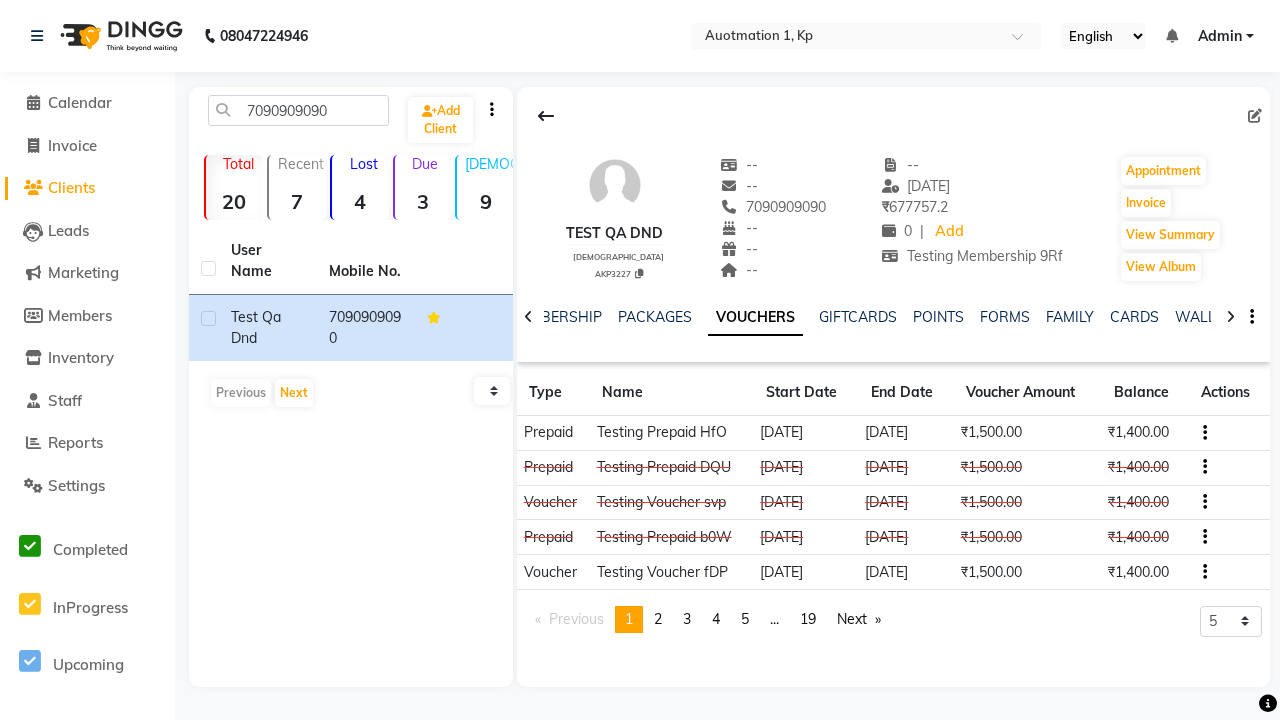 click 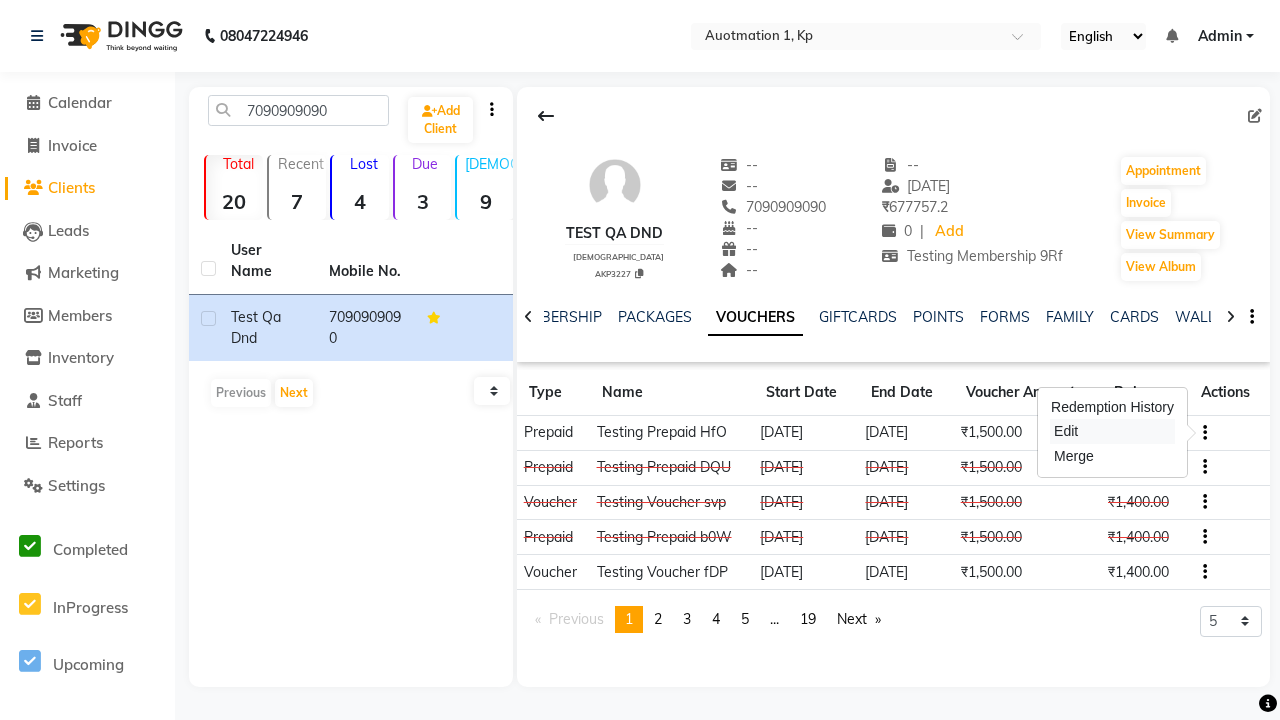 click on "Edit" at bounding box center (1112, 431) 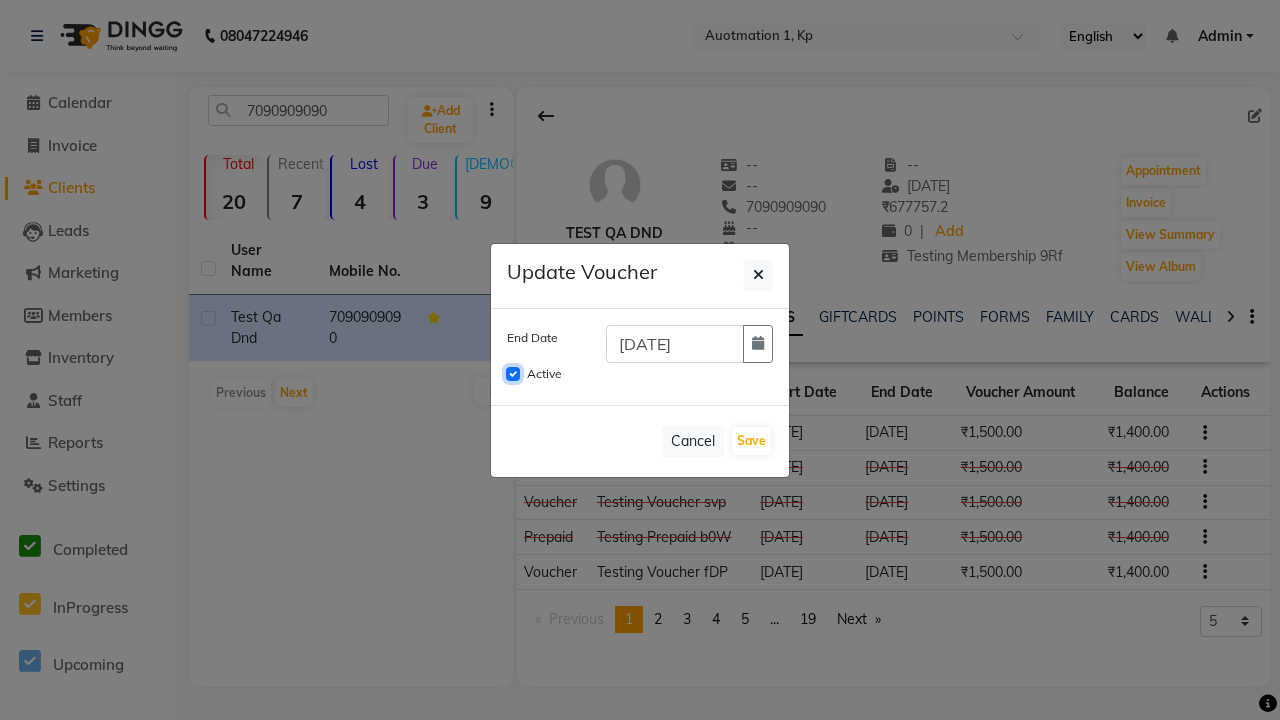 click on "Active" at bounding box center [513, 374] 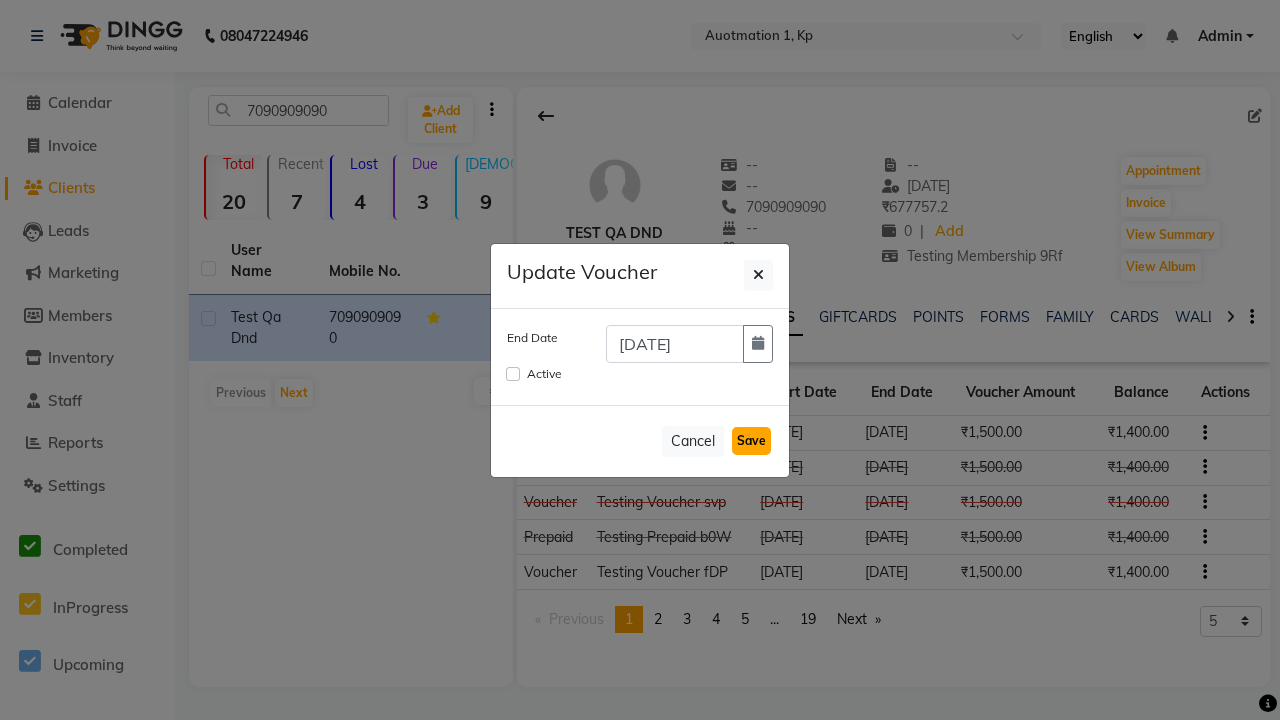 click on "Save" 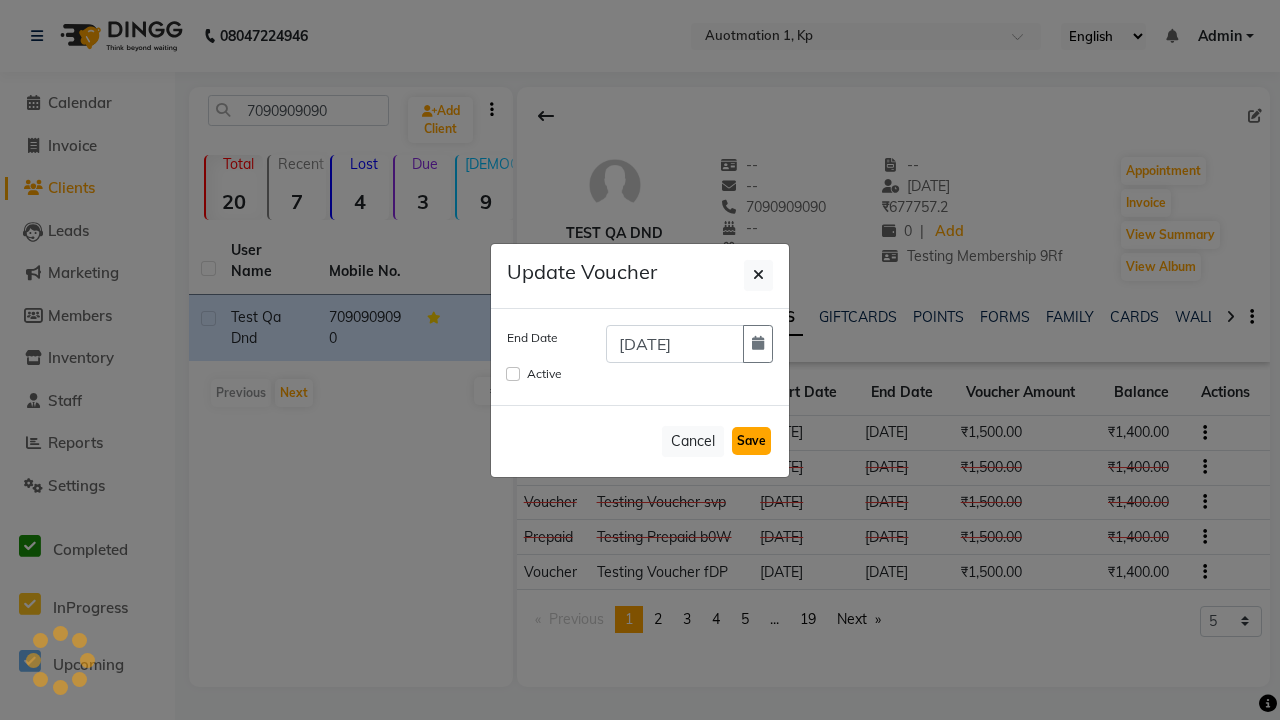 type 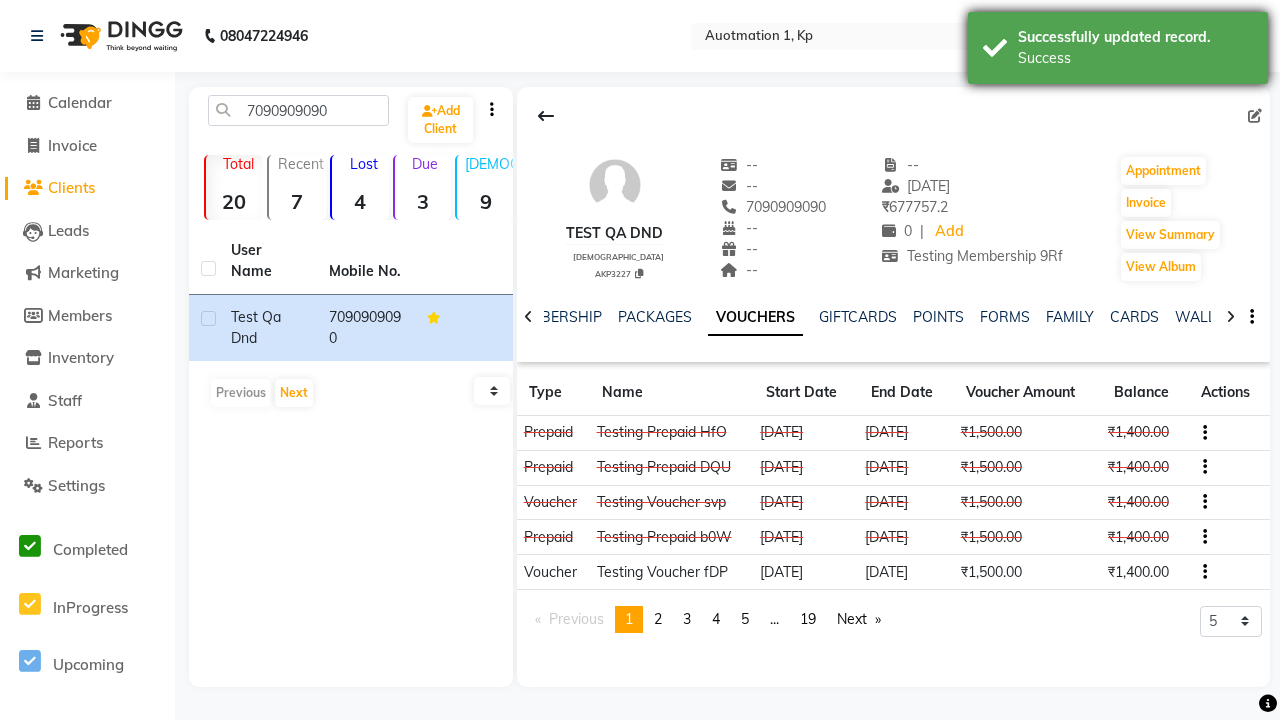 click on "Success" at bounding box center [1135, 58] 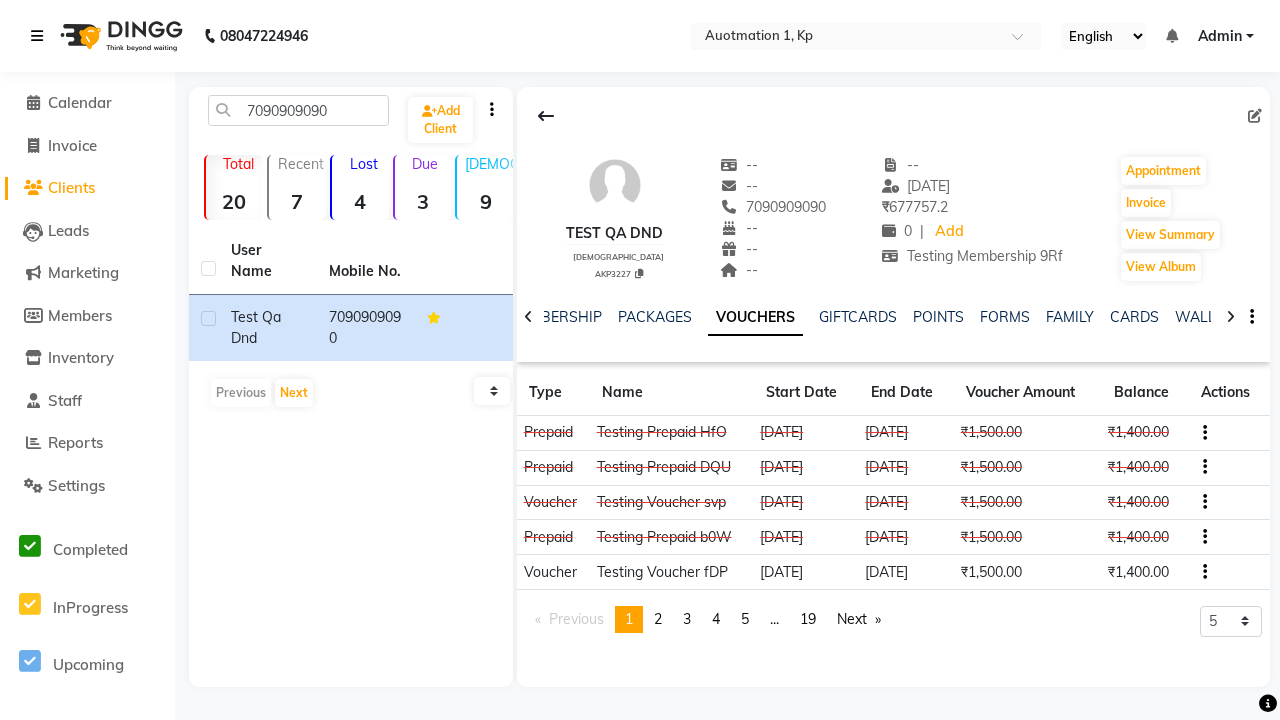 click at bounding box center (37, 36) 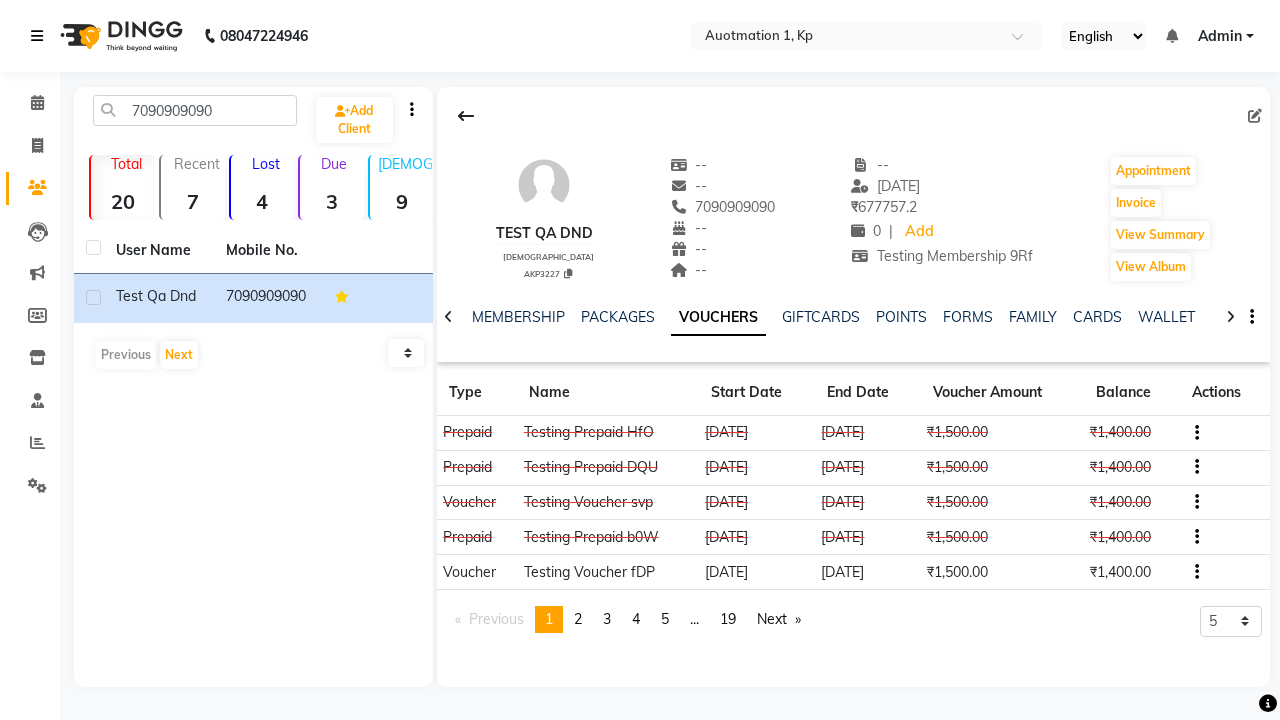 scroll, scrollTop: 0, scrollLeft: 417, axis: horizontal 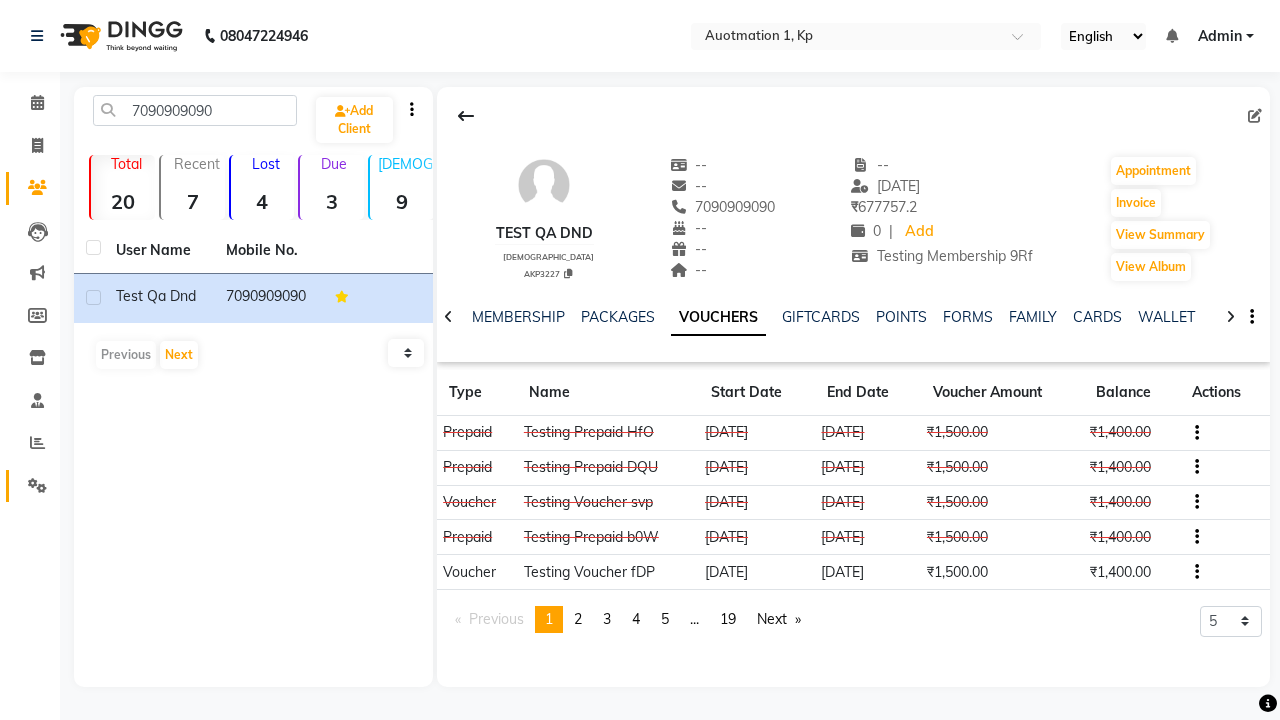 click 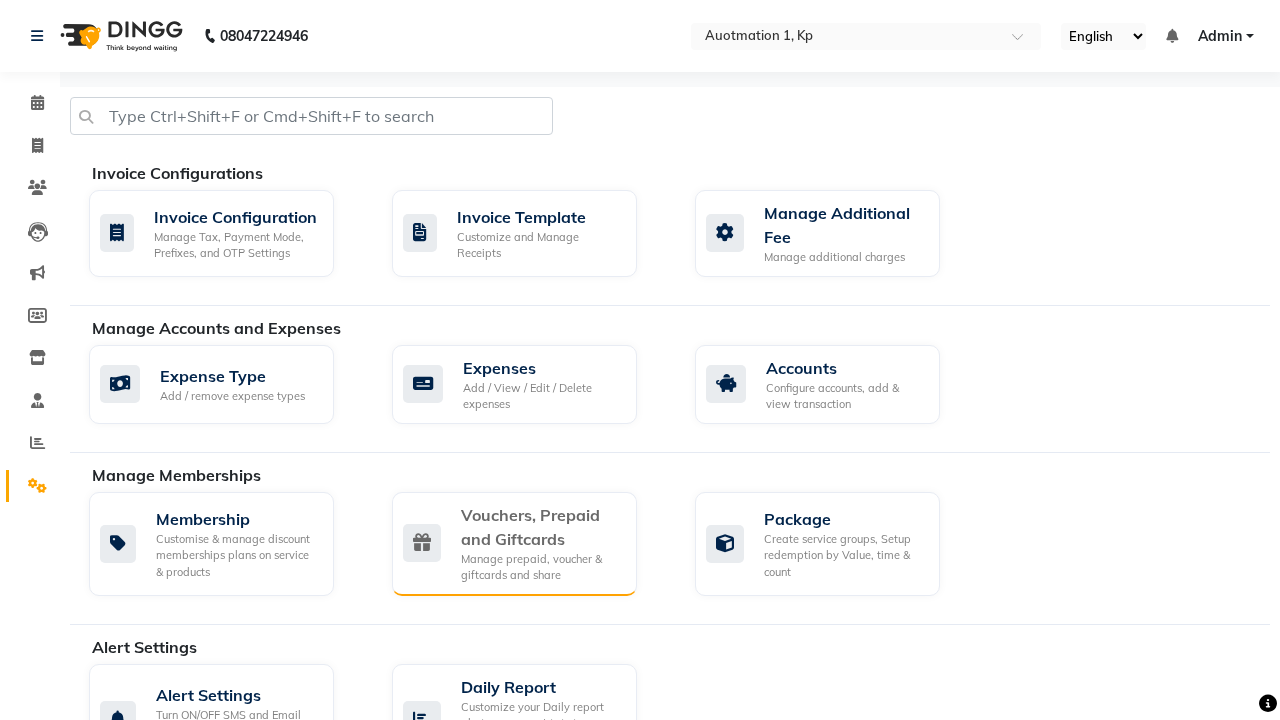 click on "Vouchers, Prepaid and Giftcards" 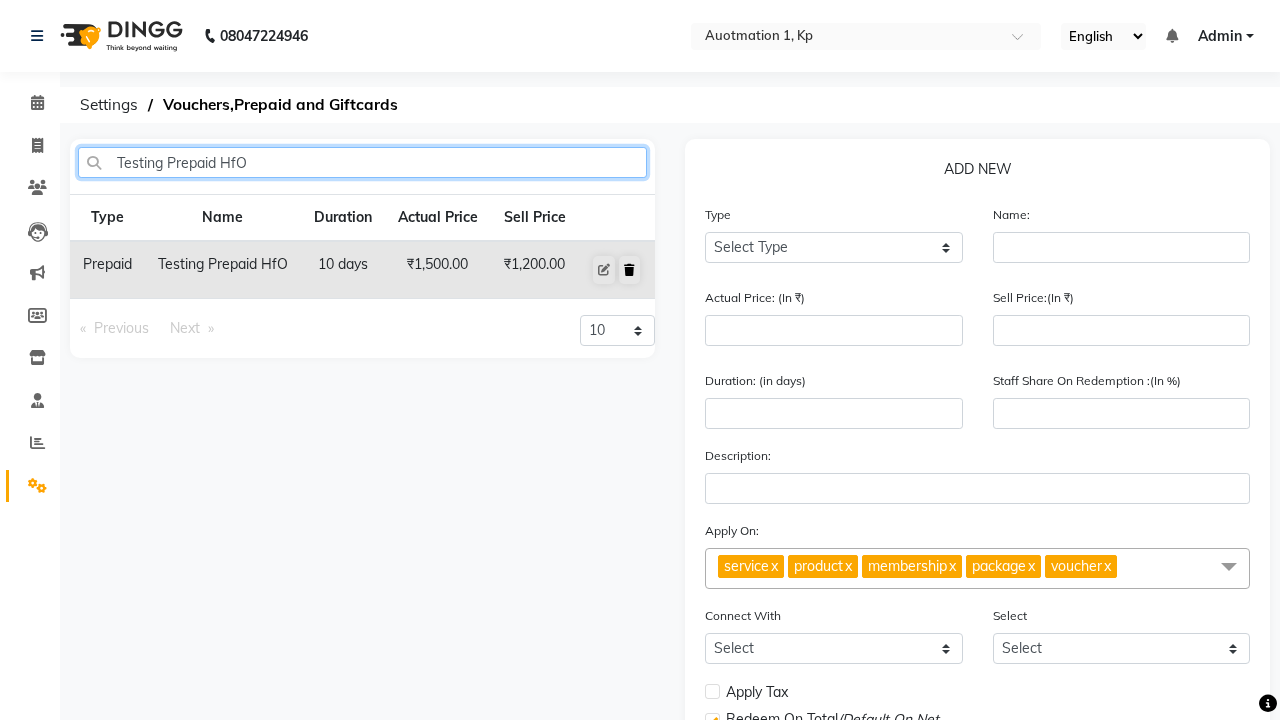type on "Testing Prepaid HfO" 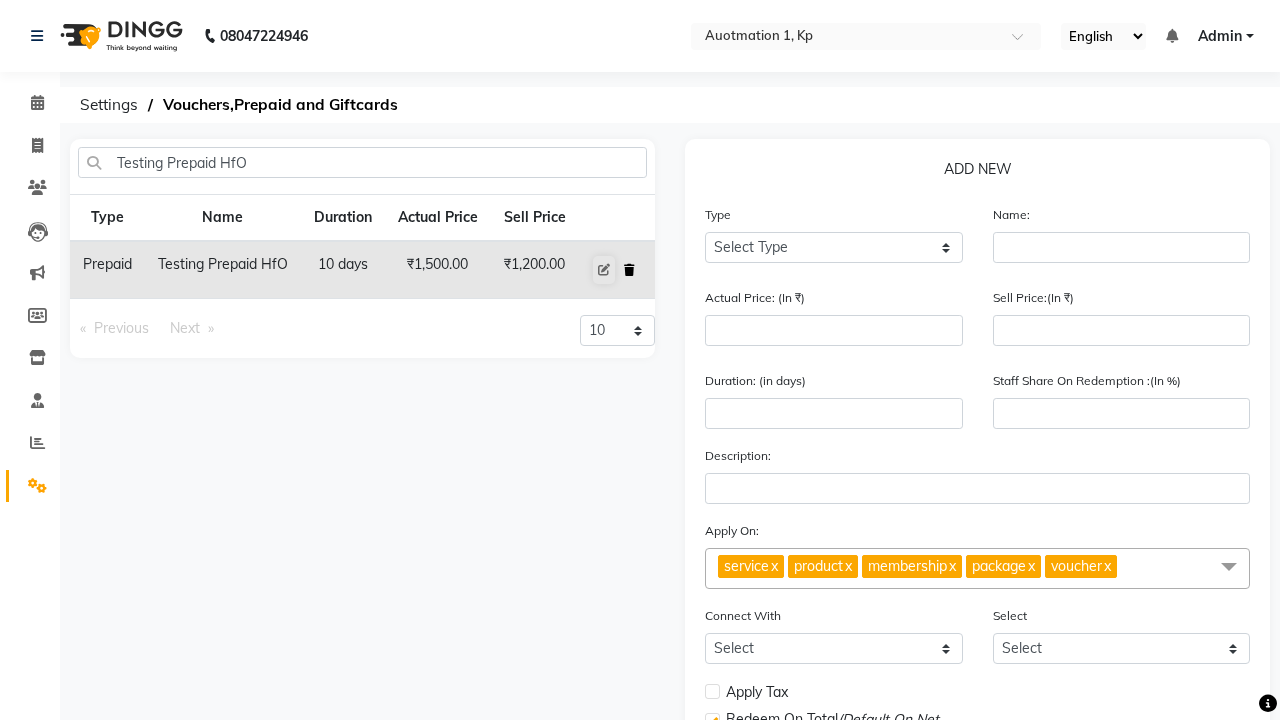 click 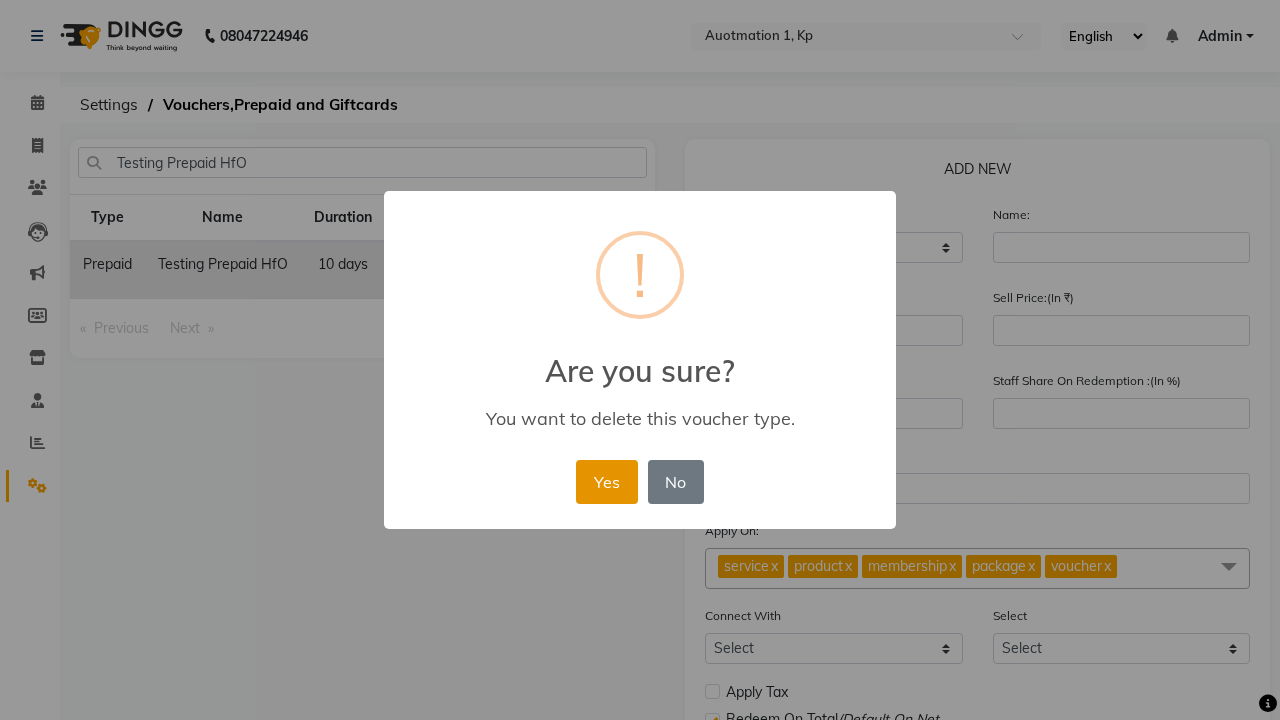 click on "Yes" at bounding box center [606, 482] 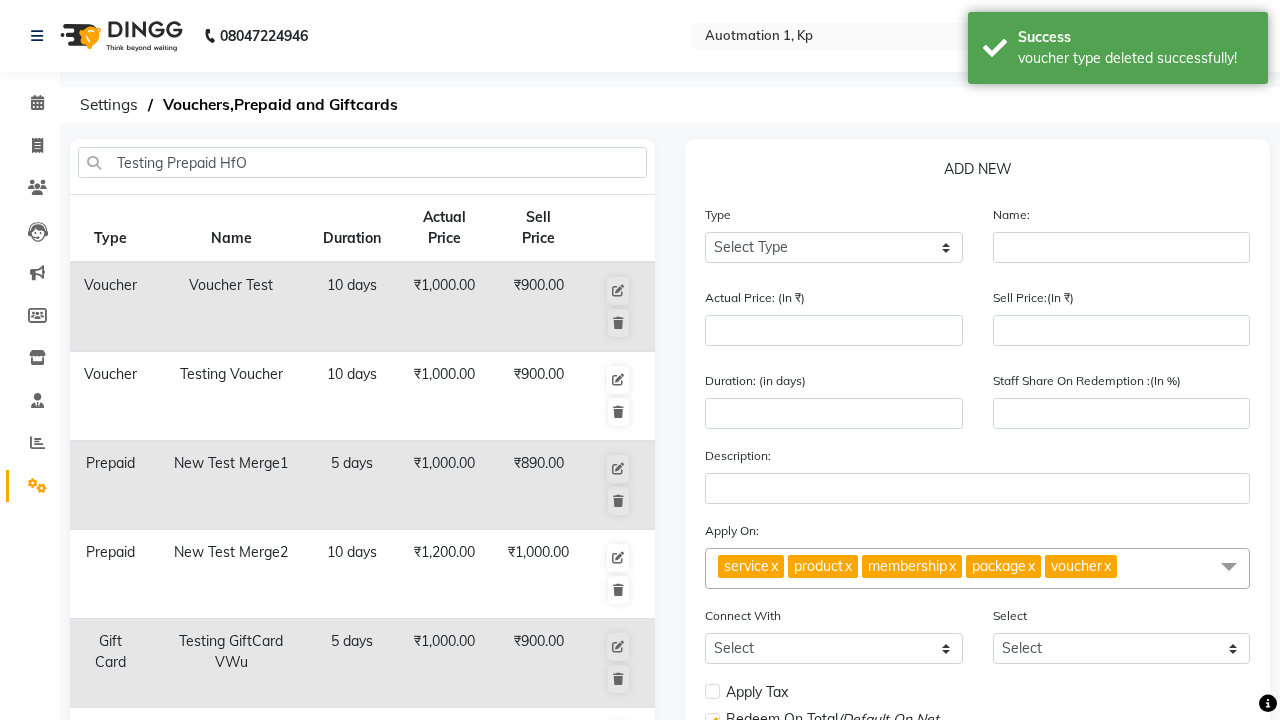 type 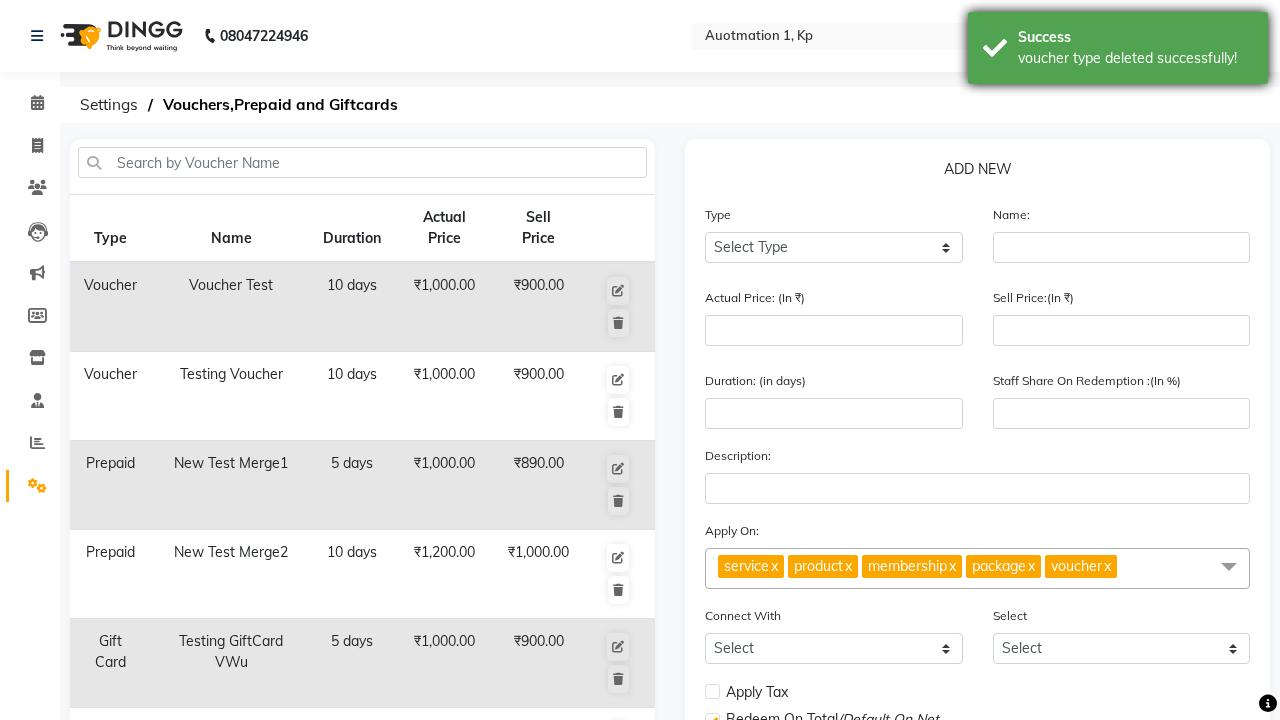 click on "voucher type deleted successfully!" at bounding box center (1135, 58) 